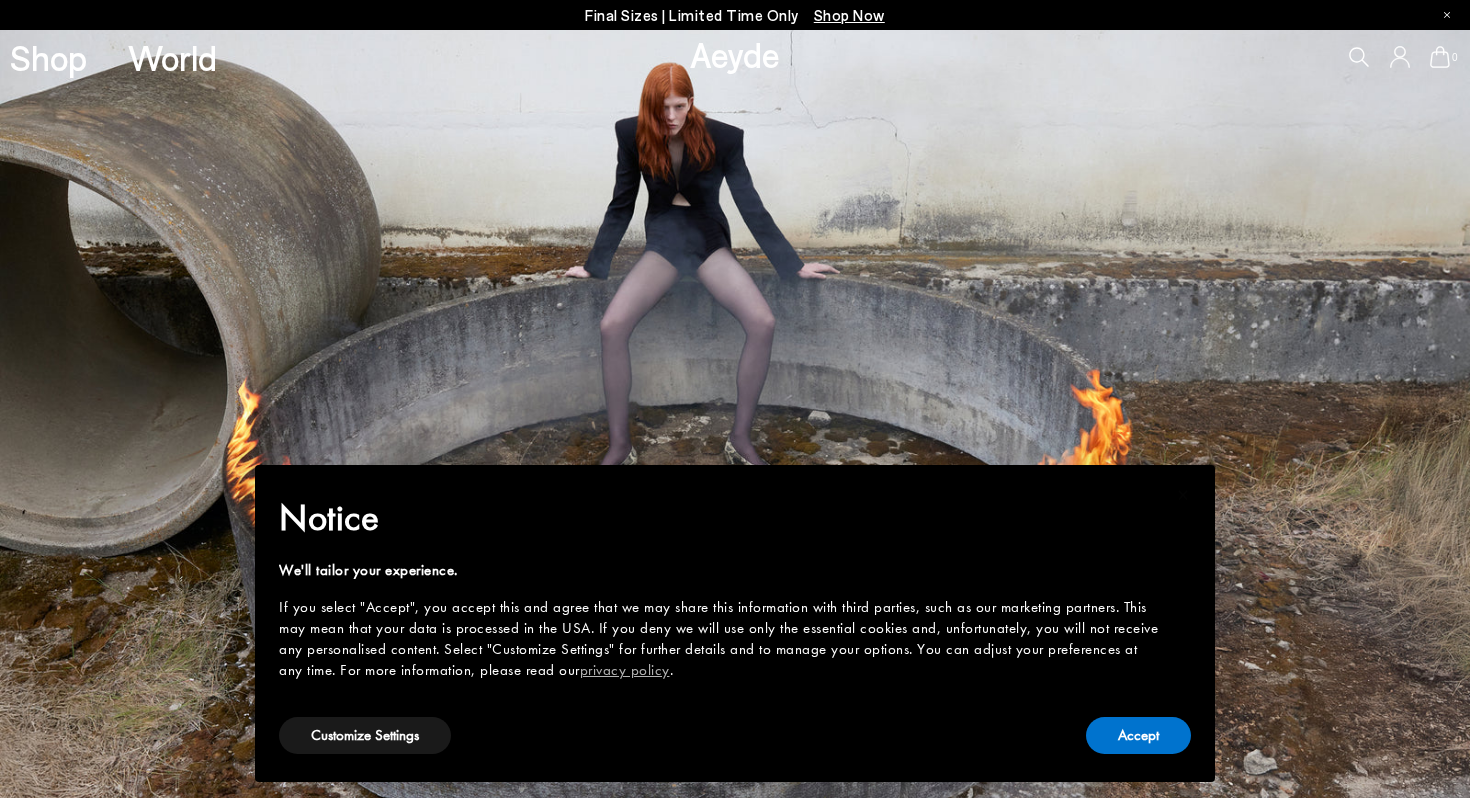 scroll, scrollTop: 0, scrollLeft: 0, axis: both 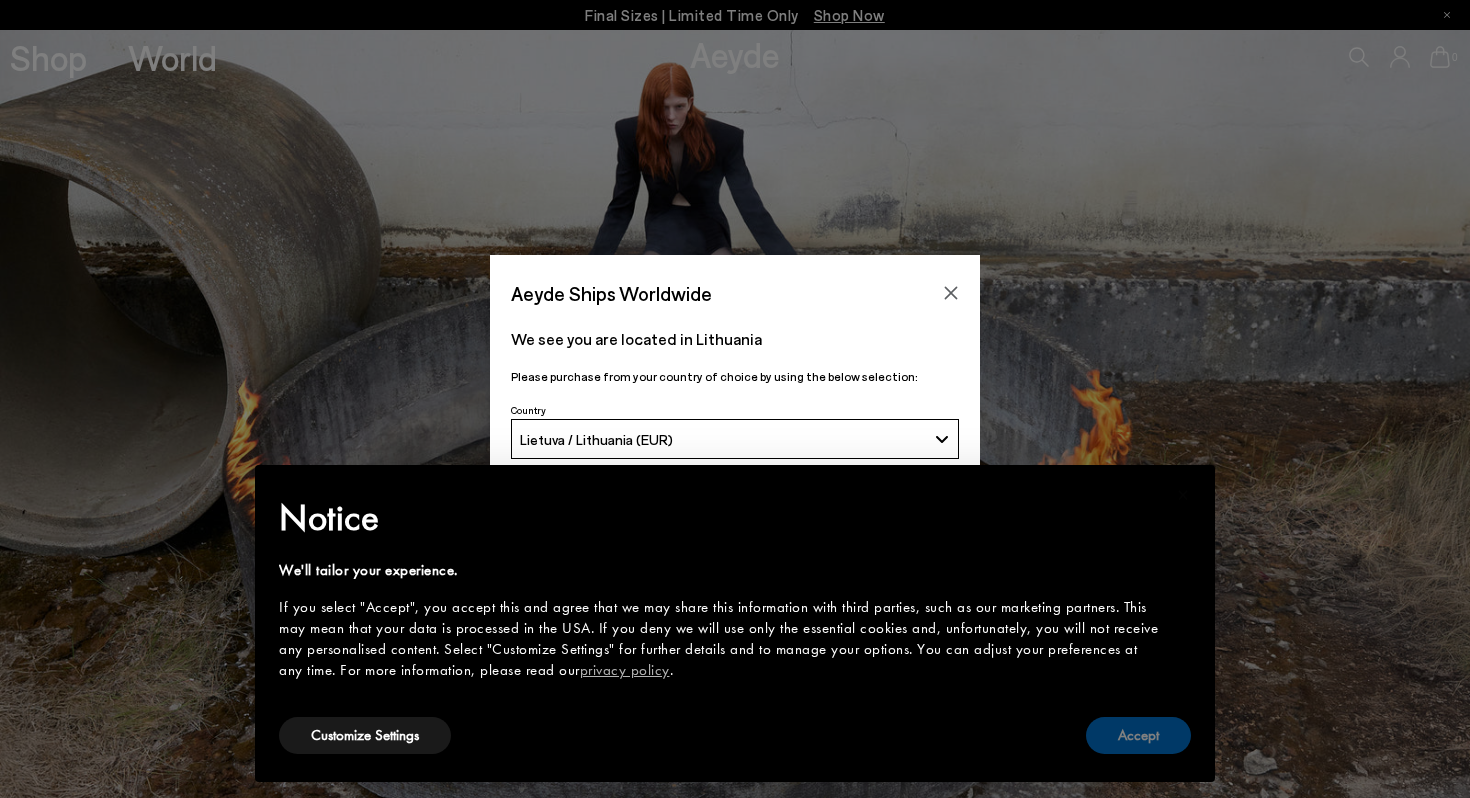 click on "Accept" at bounding box center [1138, 735] 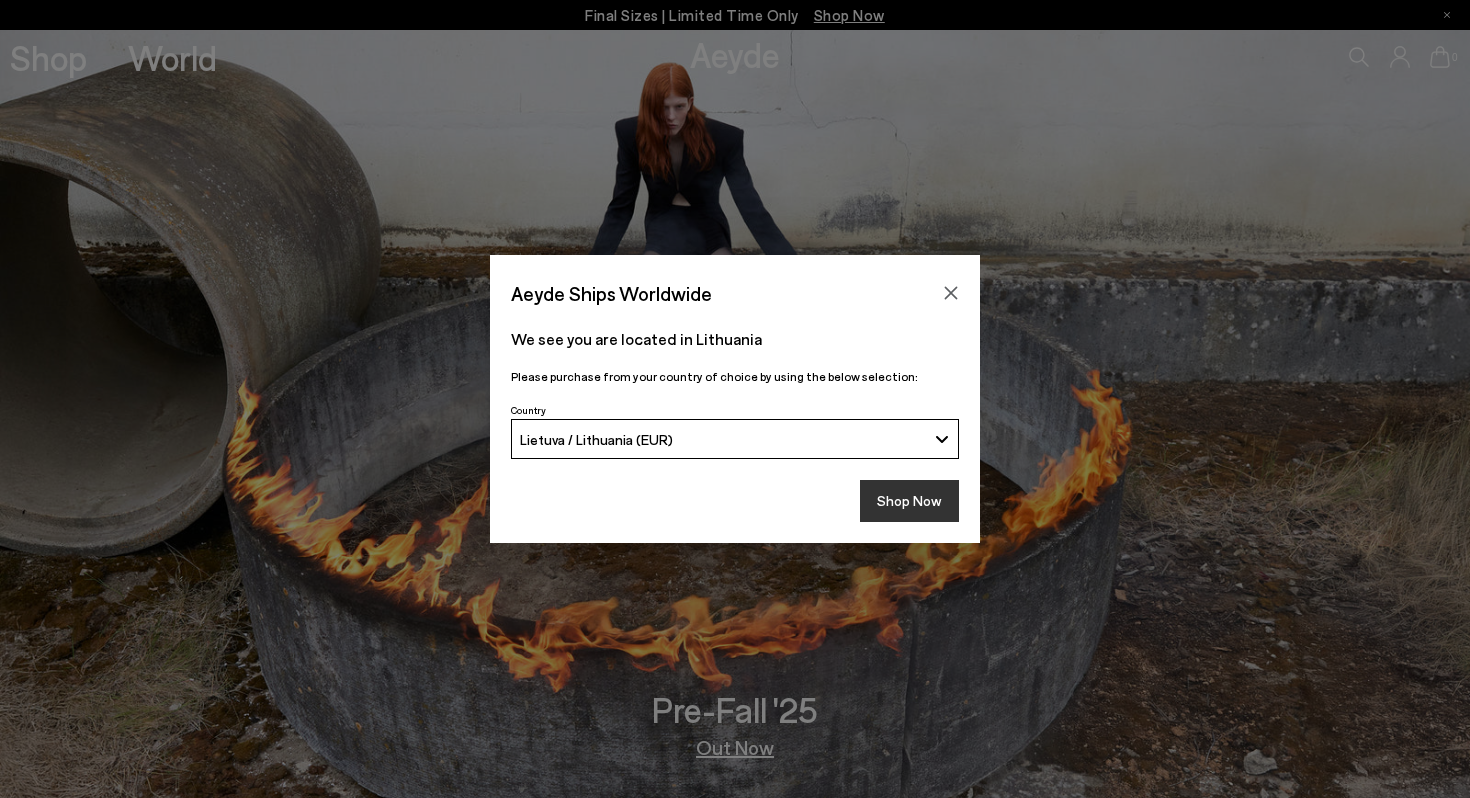 click on "Shop Now" at bounding box center (909, 501) 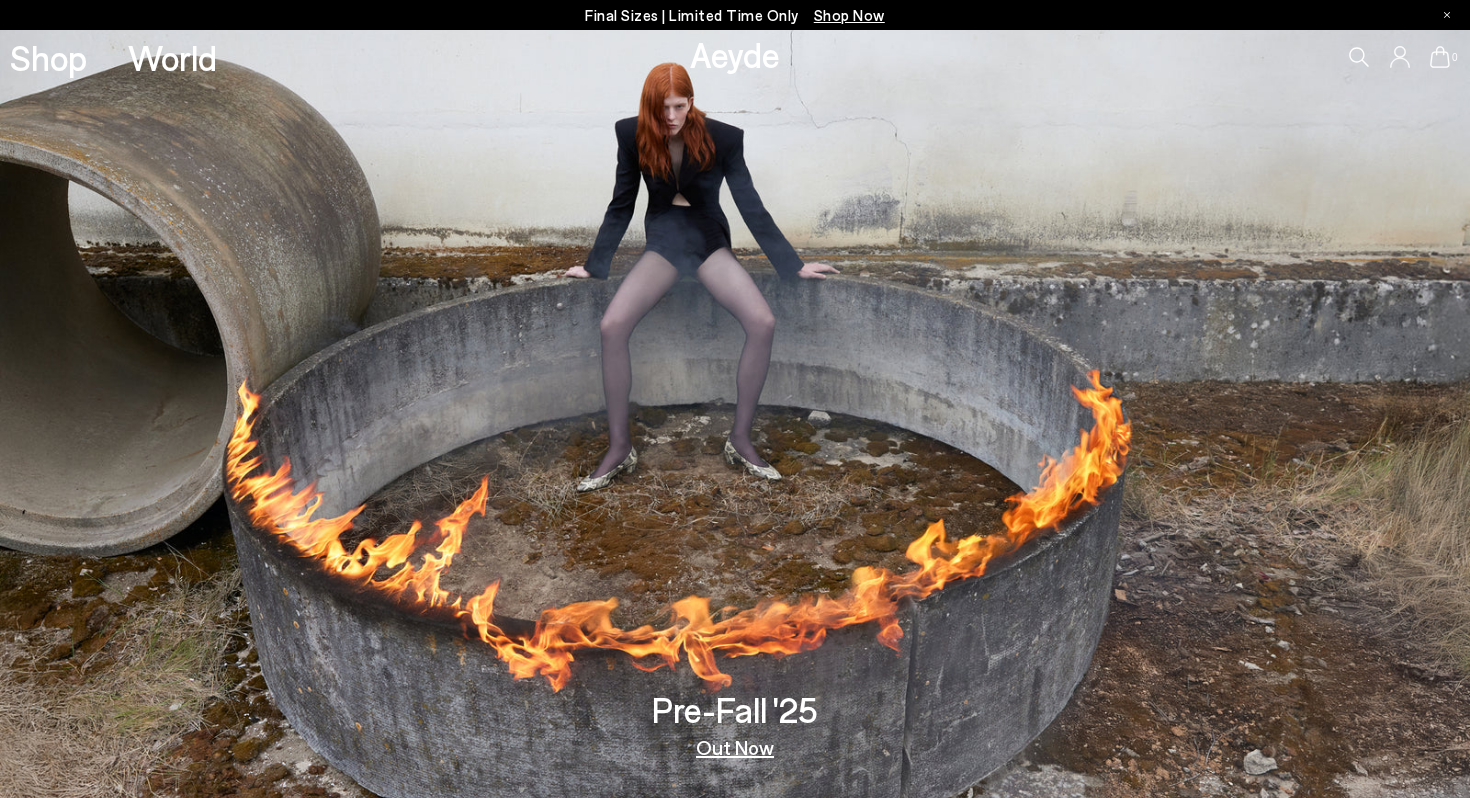 scroll, scrollTop: 0, scrollLeft: 0, axis: both 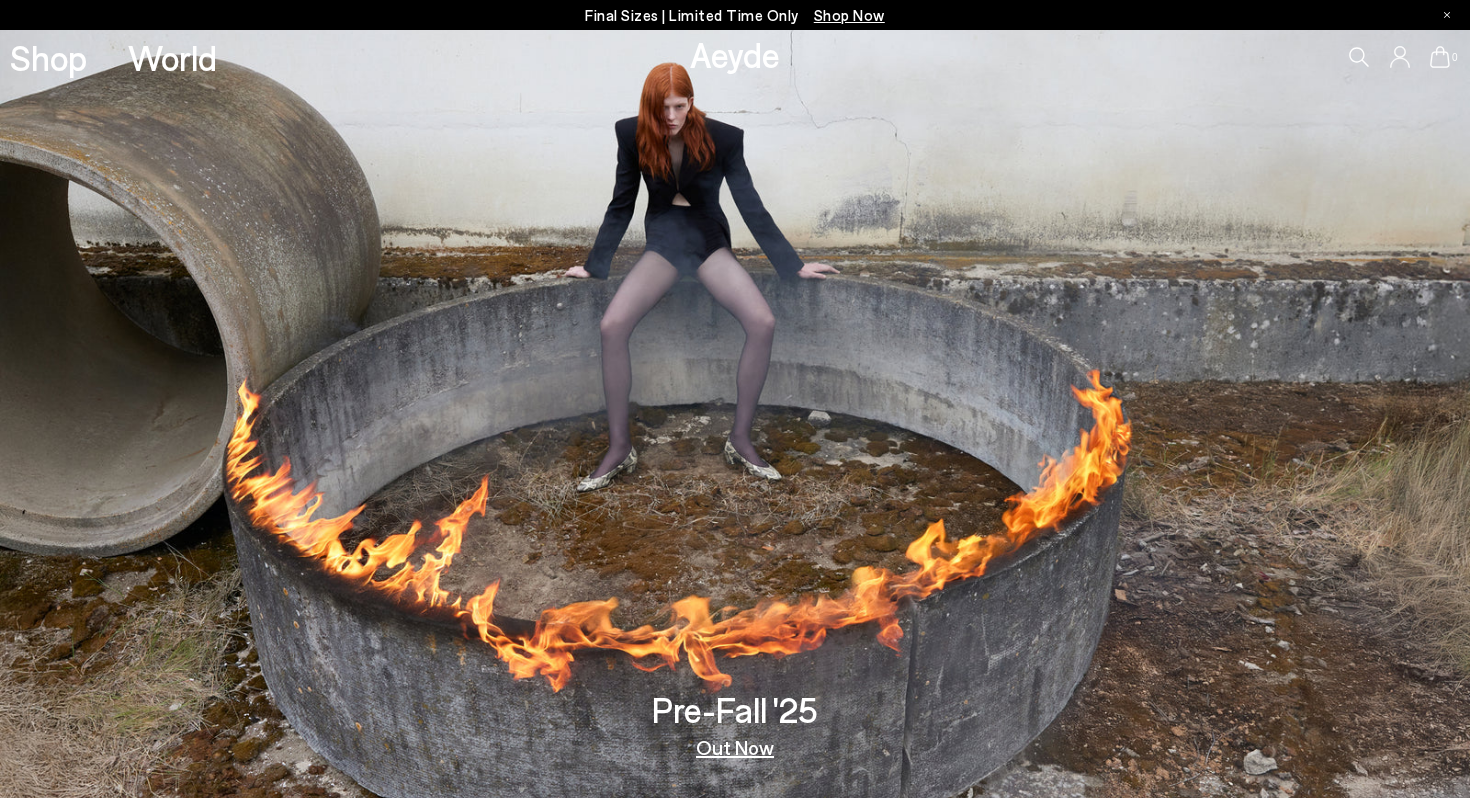 click on "Final Sizes | Limited Time Only
Shop Now" at bounding box center (735, 15) 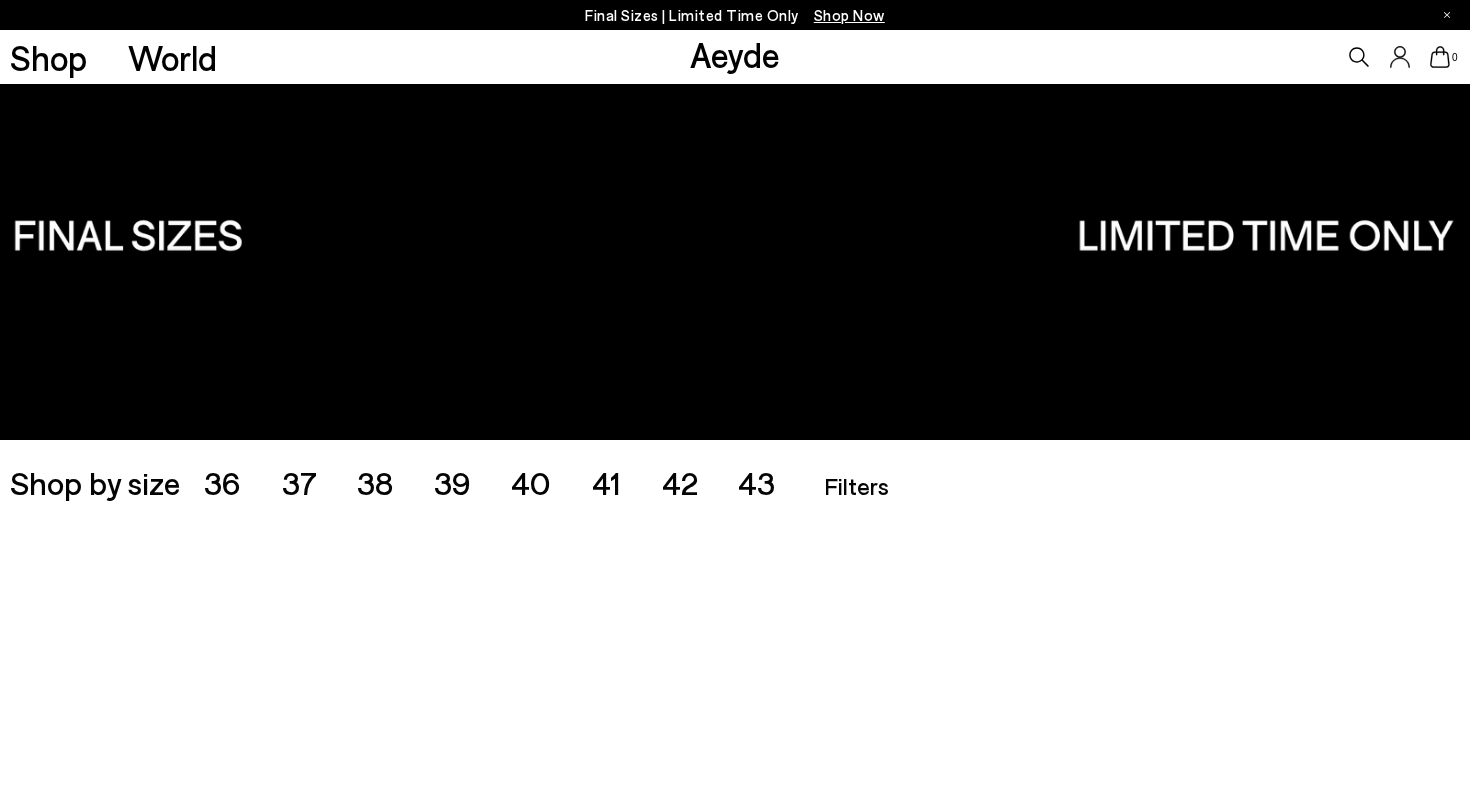 scroll, scrollTop: 0, scrollLeft: 0, axis: both 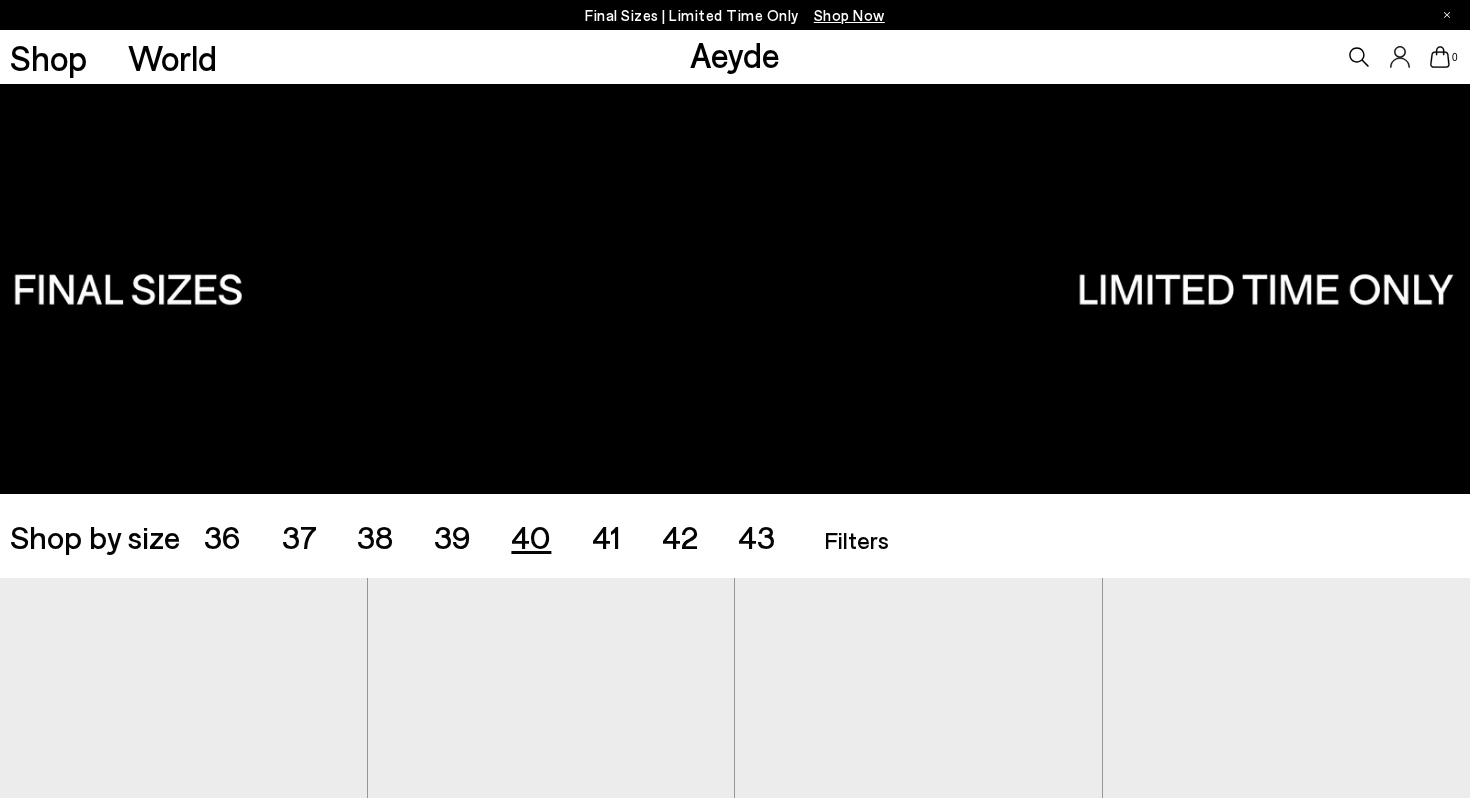 click on "40" at bounding box center [531, 536] 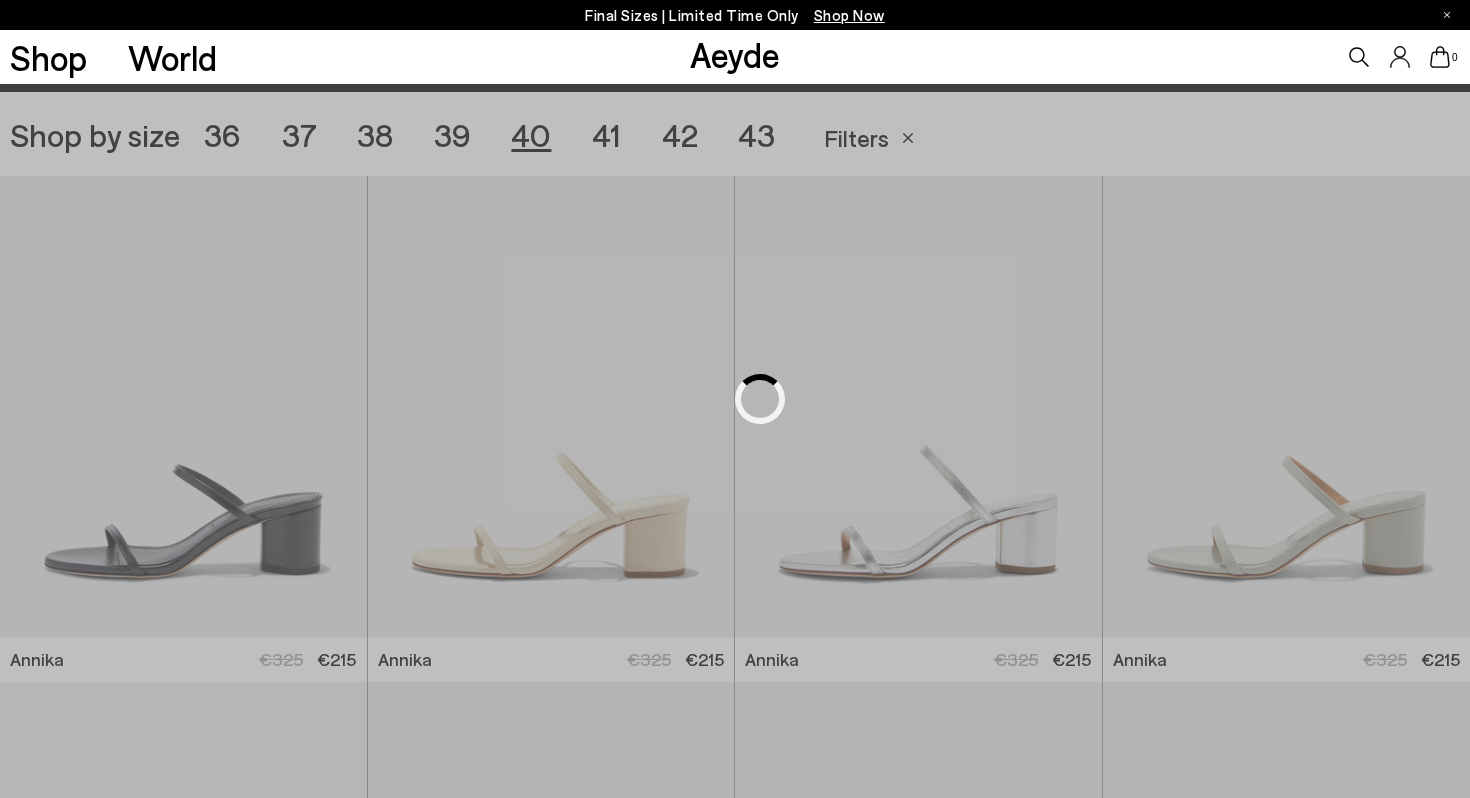 scroll, scrollTop: 409, scrollLeft: 0, axis: vertical 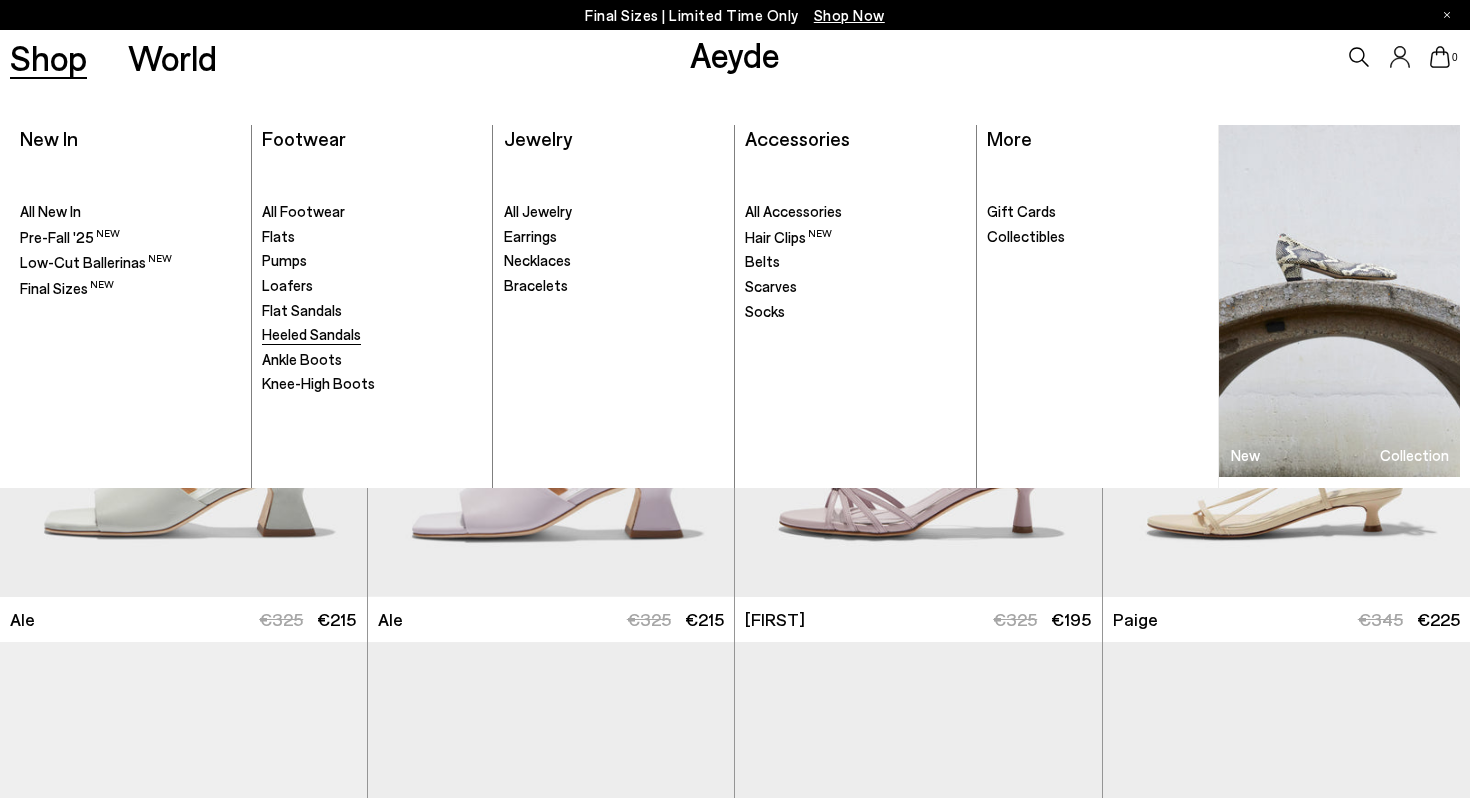 click on "Heeled Sandals" at bounding box center [311, 334] 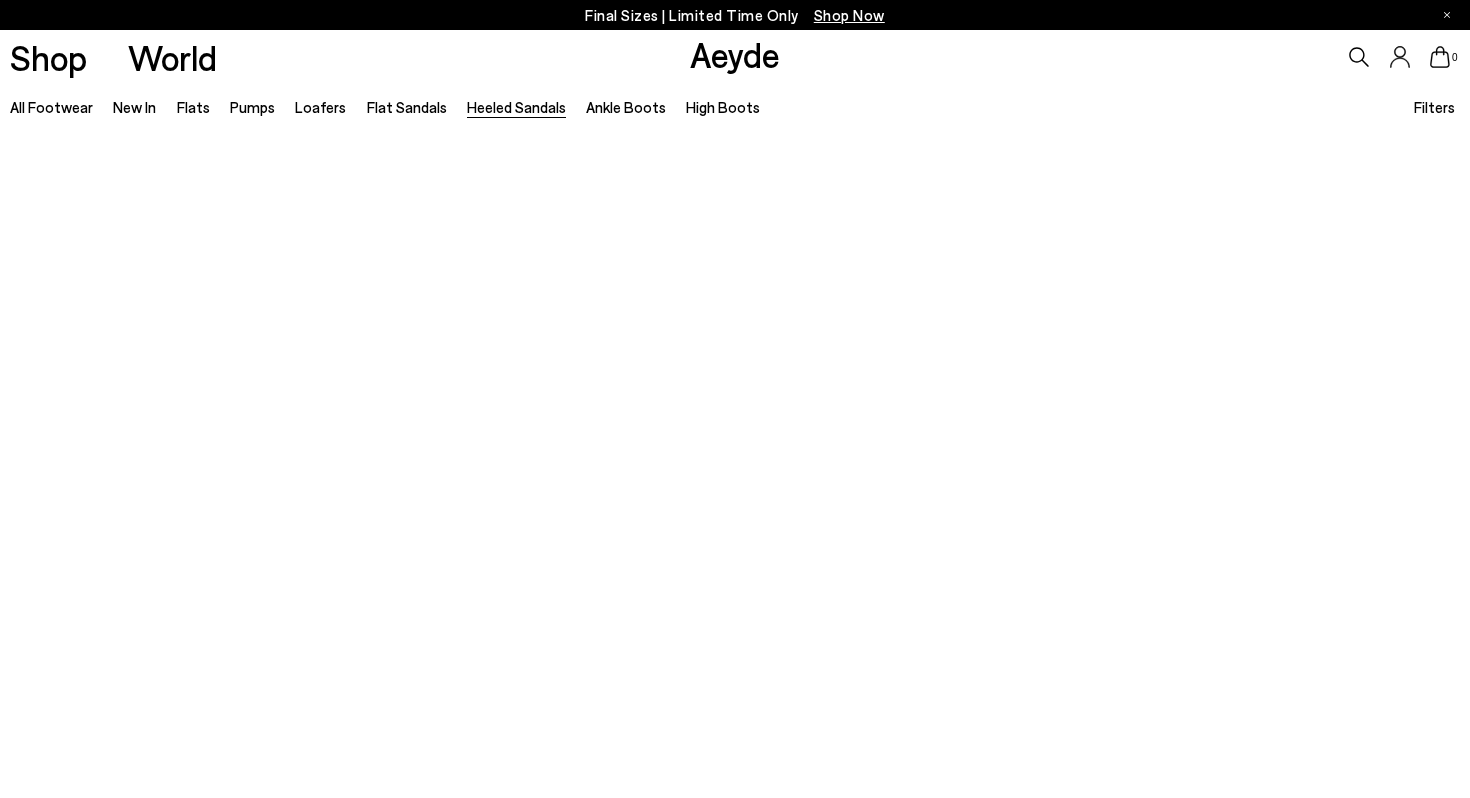 scroll, scrollTop: 0, scrollLeft: 0, axis: both 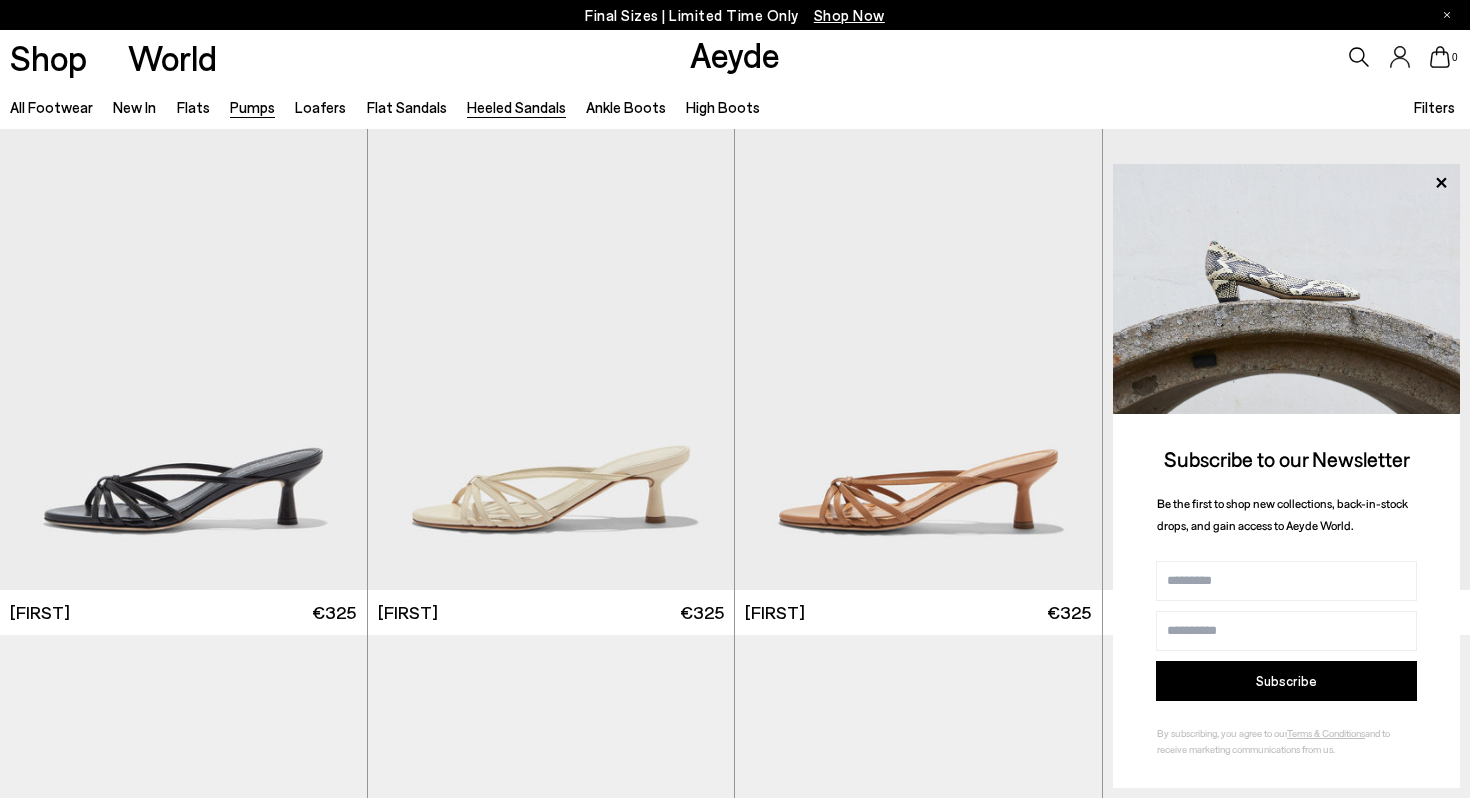 click on "Pumps" at bounding box center [252, 107] 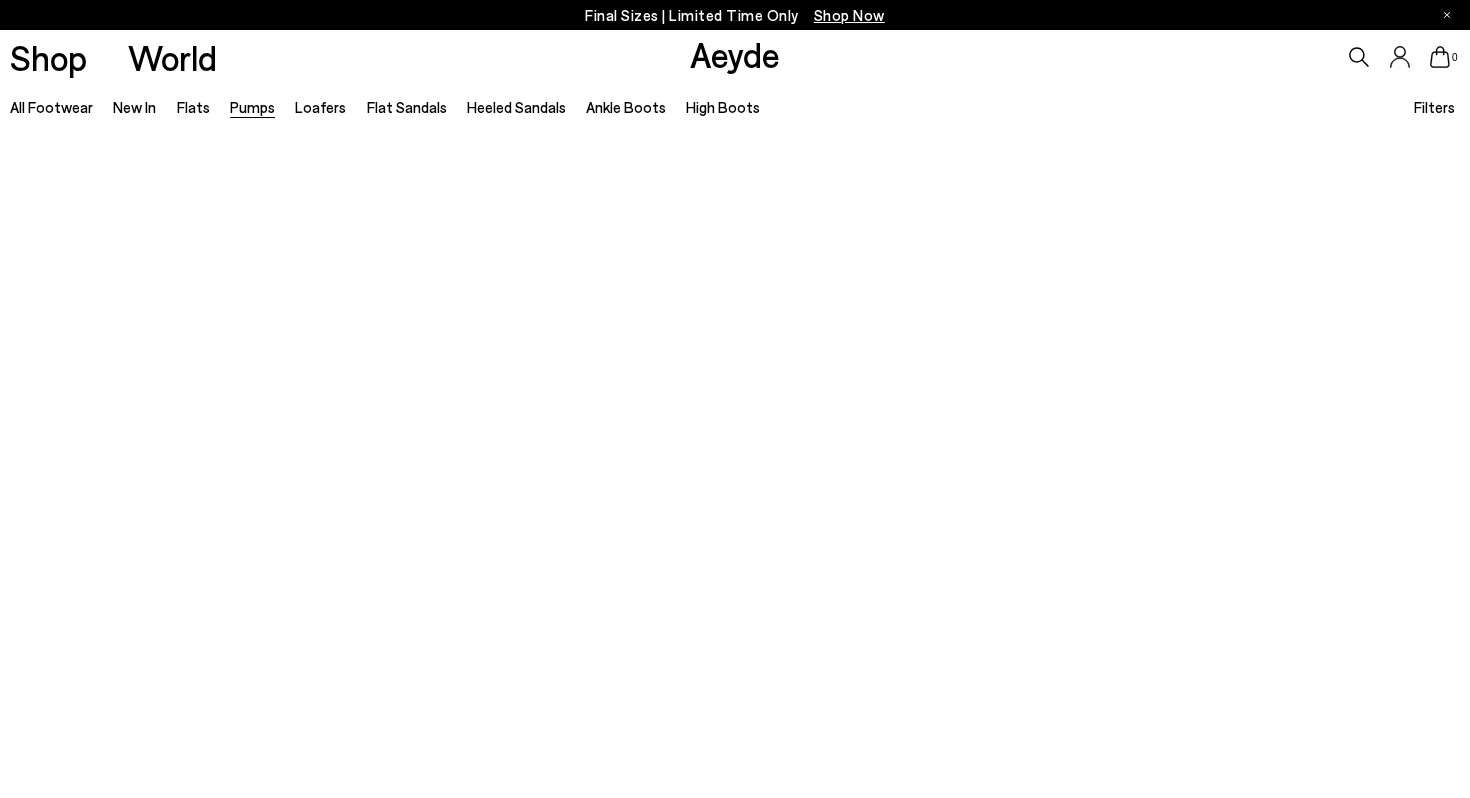 scroll, scrollTop: 0, scrollLeft: 0, axis: both 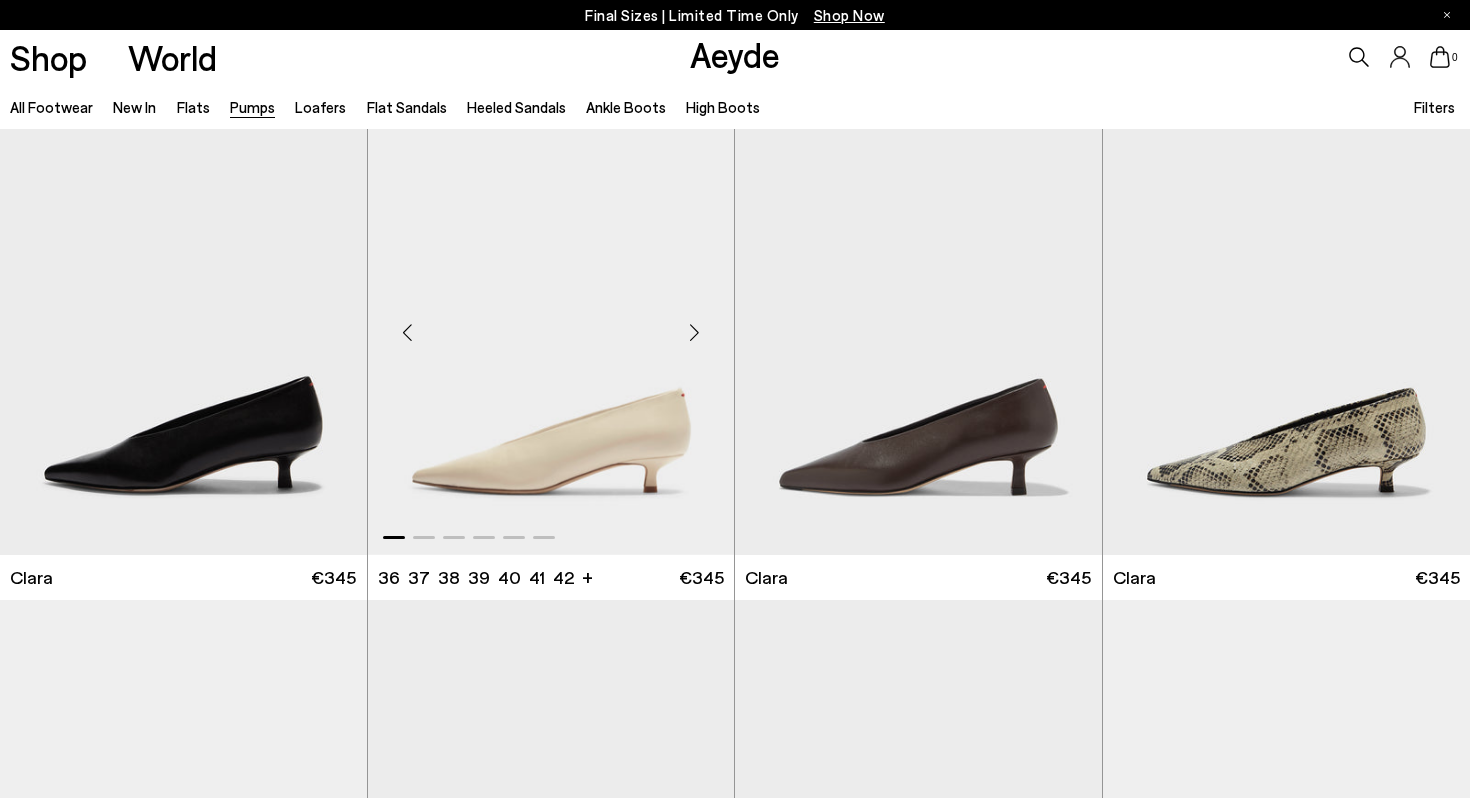 click at bounding box center (551, 324) 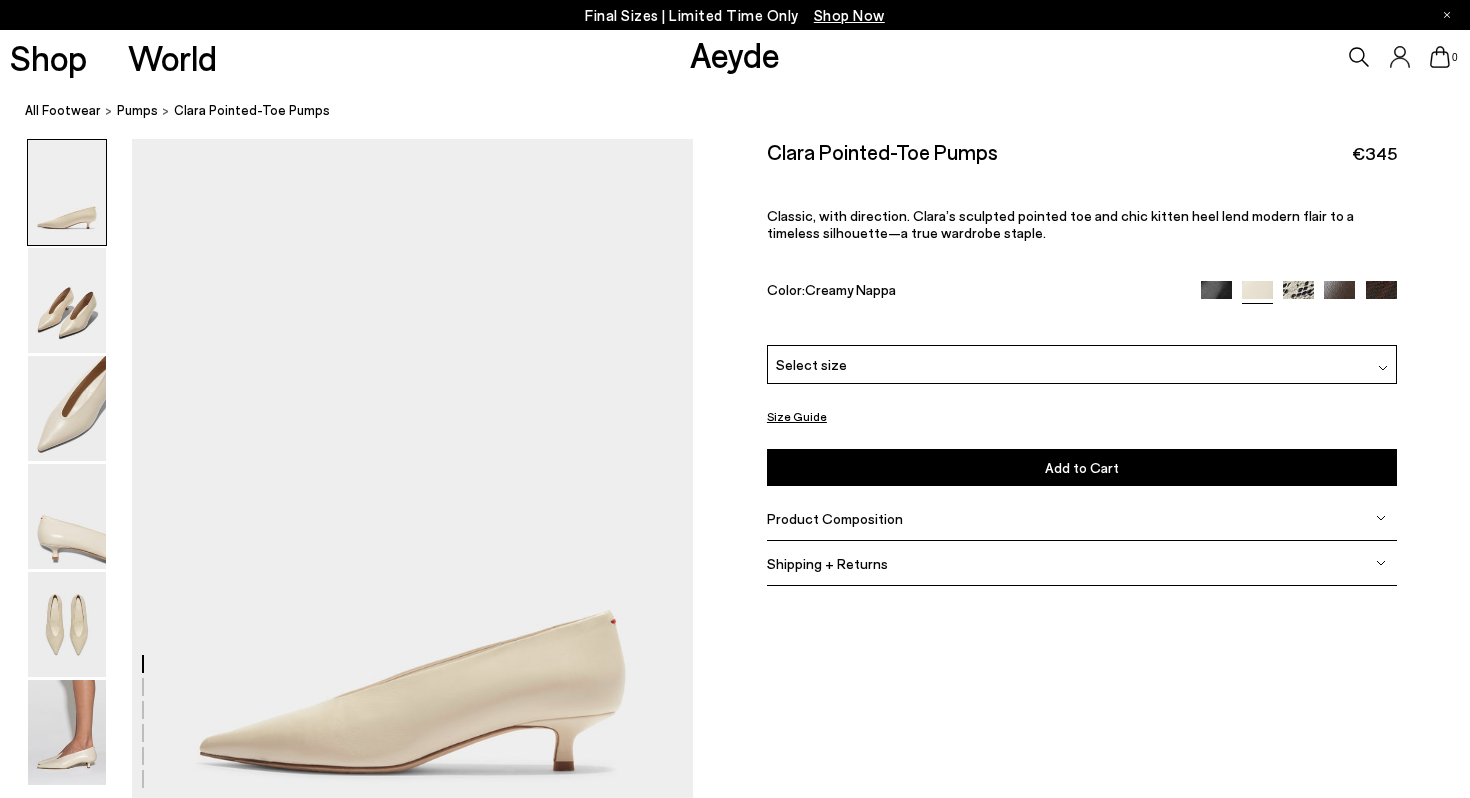 scroll, scrollTop: 0, scrollLeft: 0, axis: both 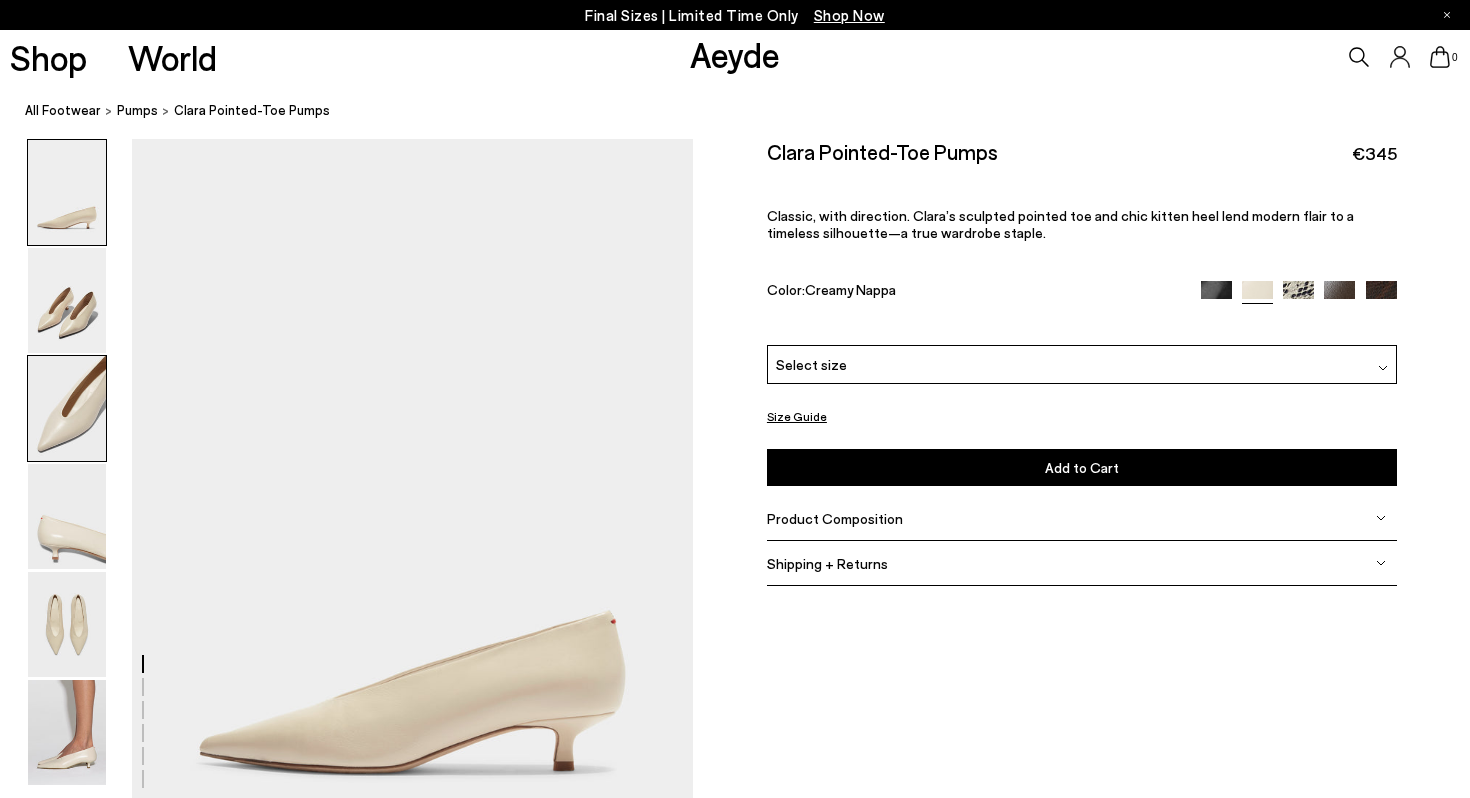 click at bounding box center [67, 408] 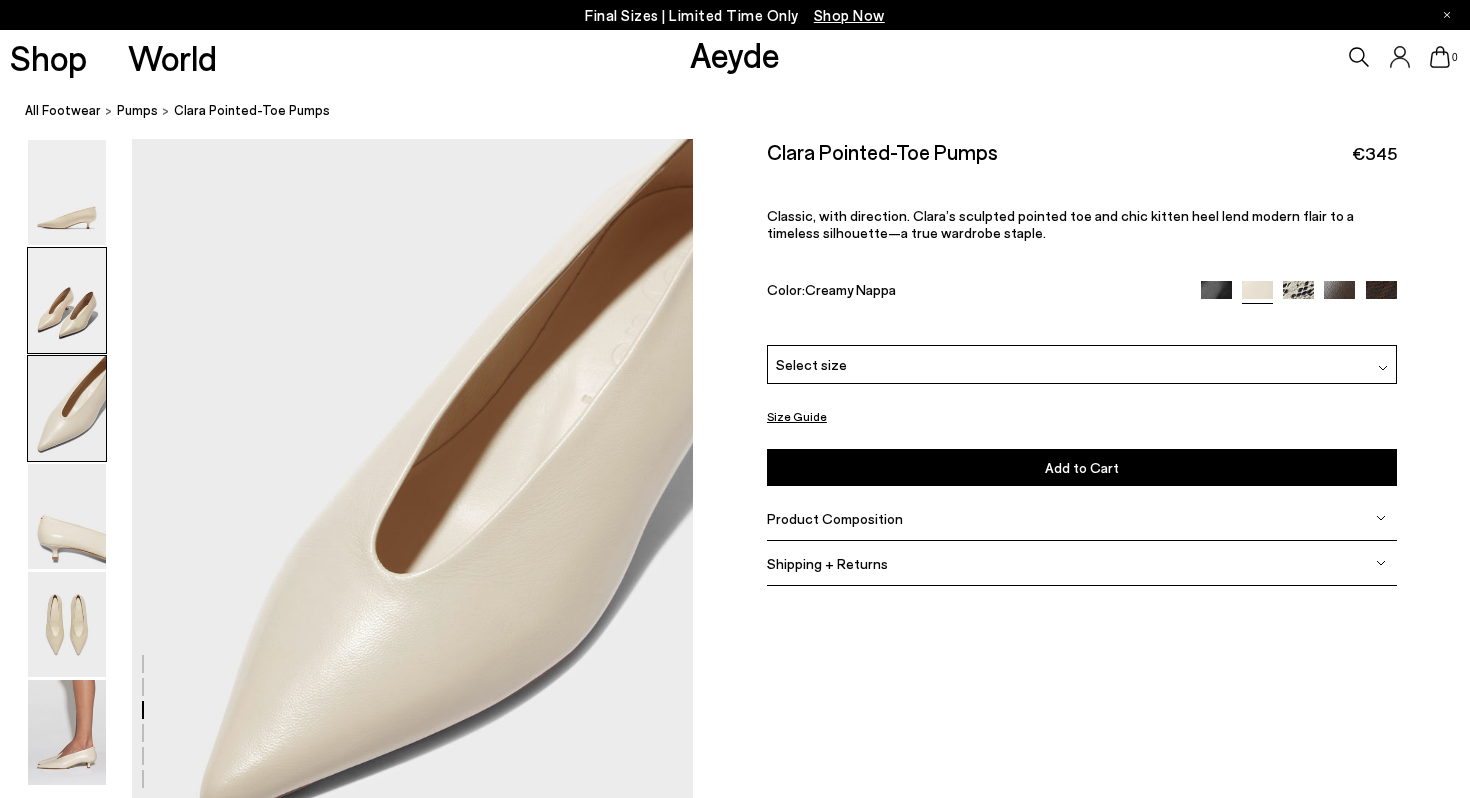 click at bounding box center (67, 300) 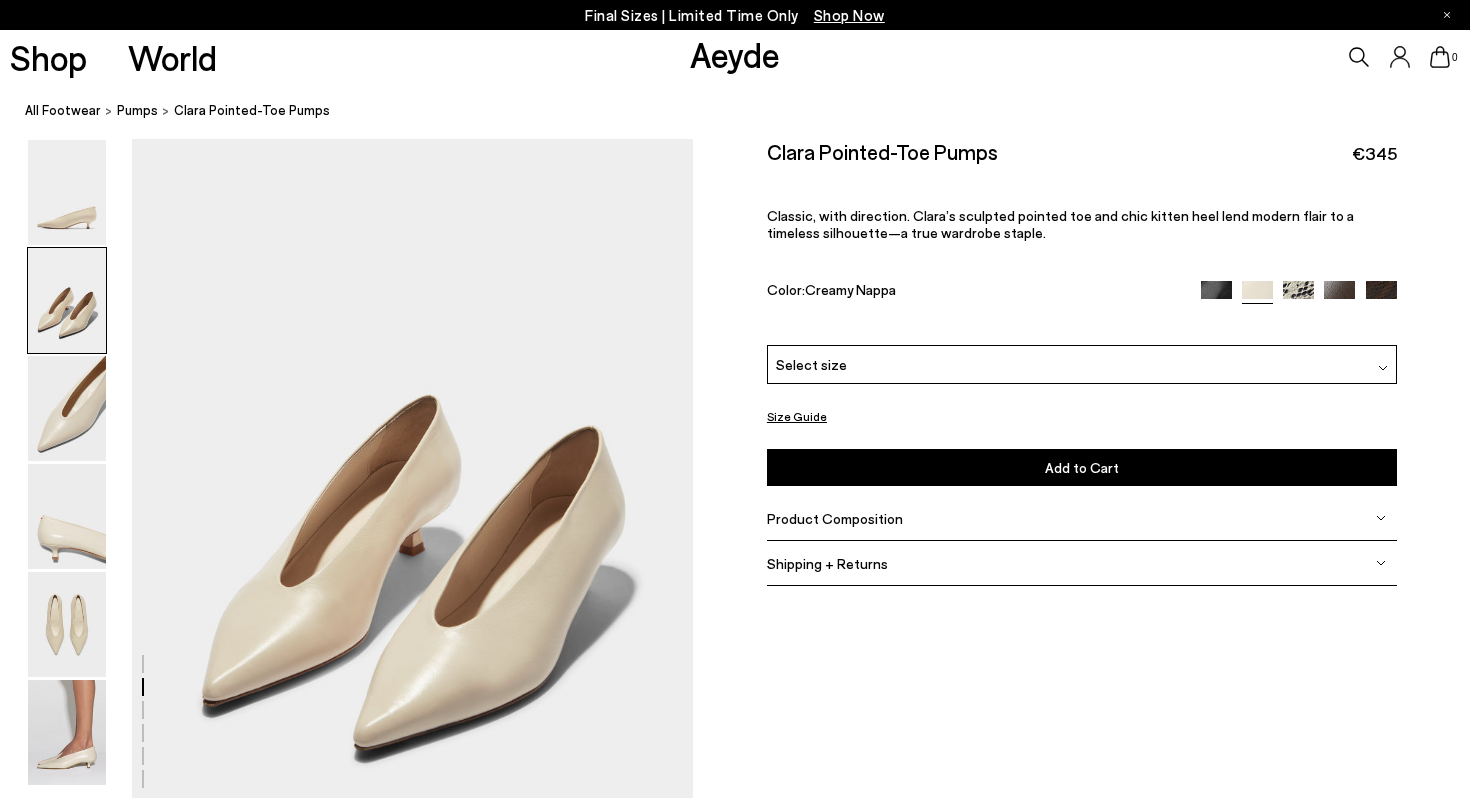 scroll, scrollTop: 753, scrollLeft: 0, axis: vertical 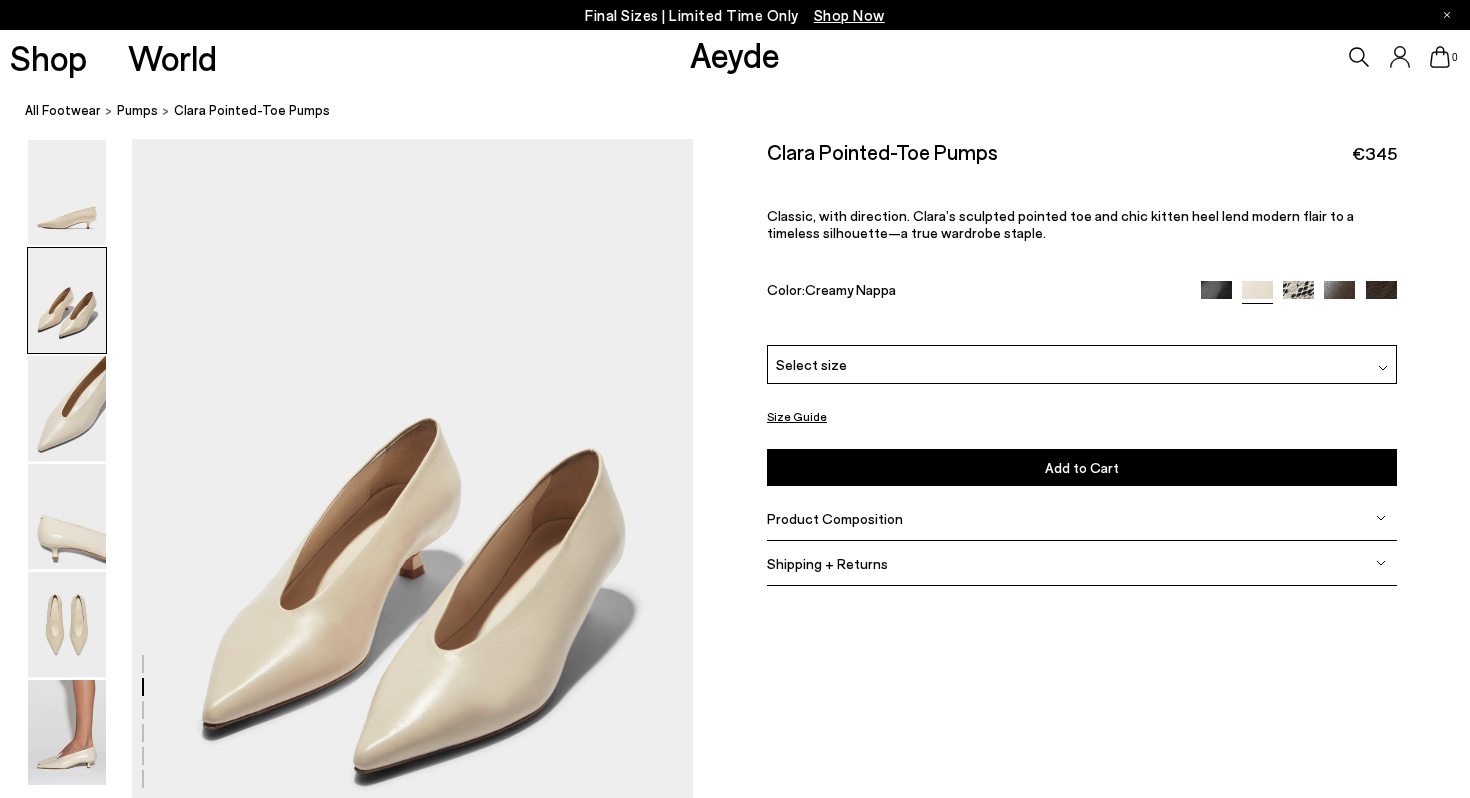 click at bounding box center [1339, 296] 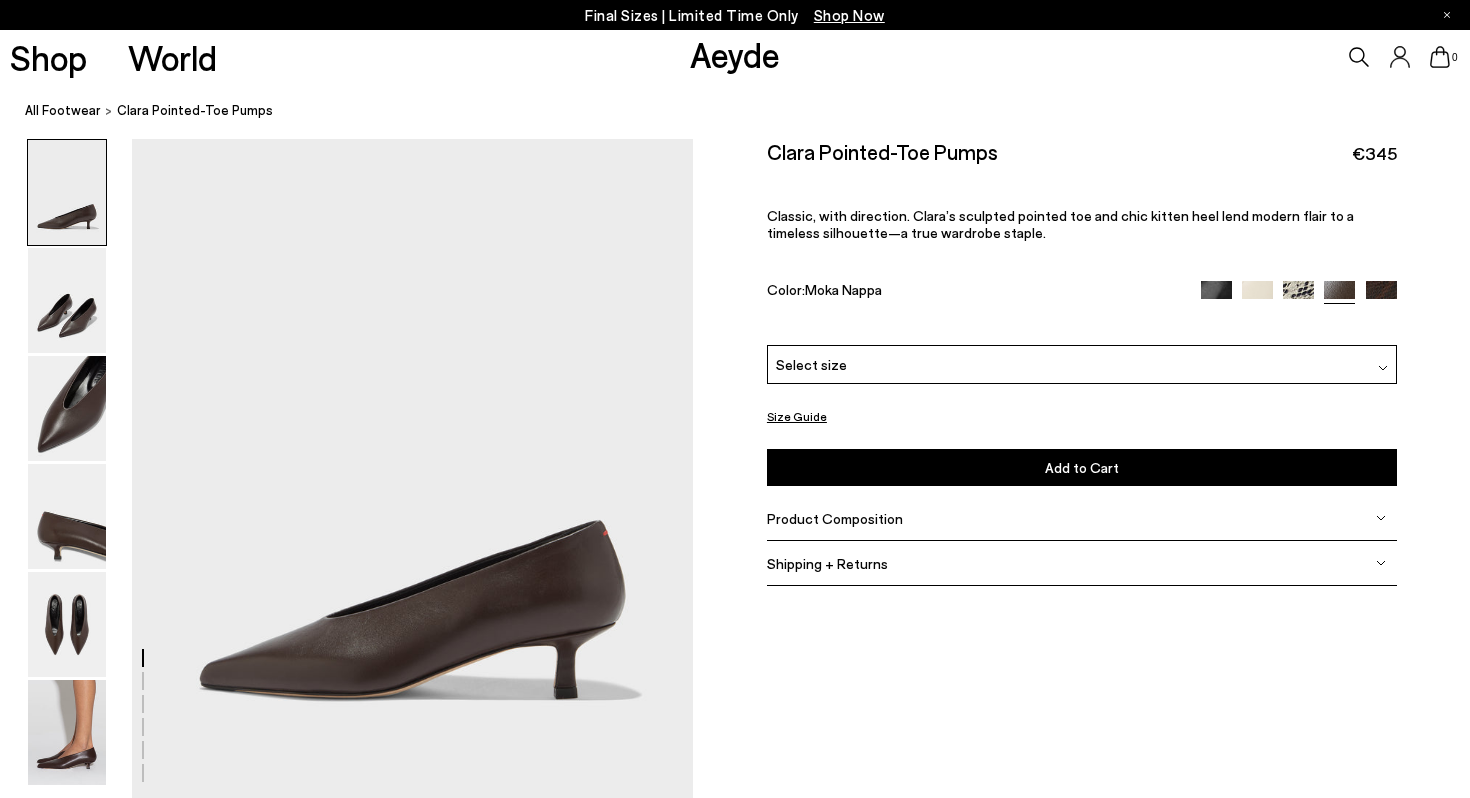 scroll, scrollTop: 0, scrollLeft: 0, axis: both 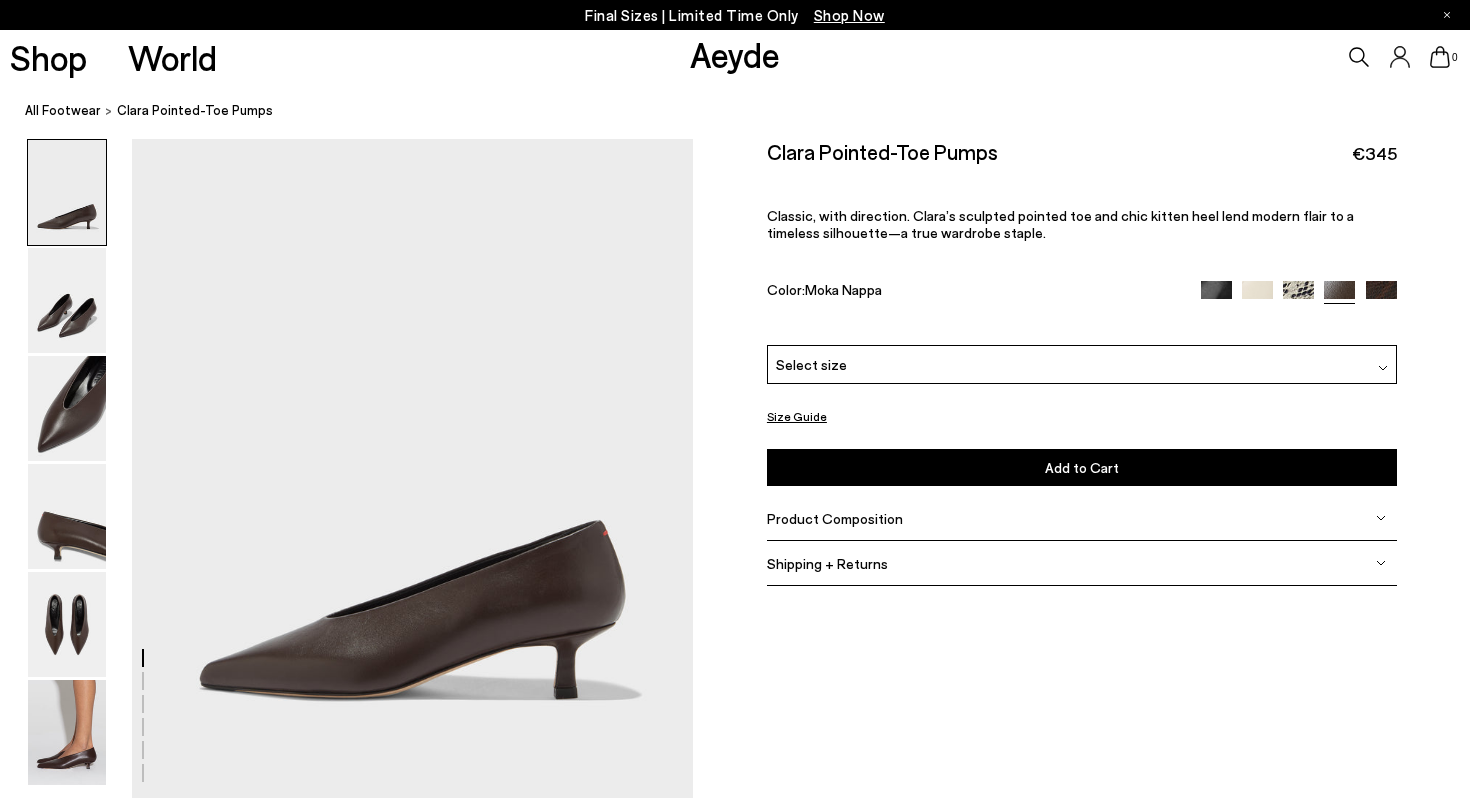 click at bounding box center [1381, 296] 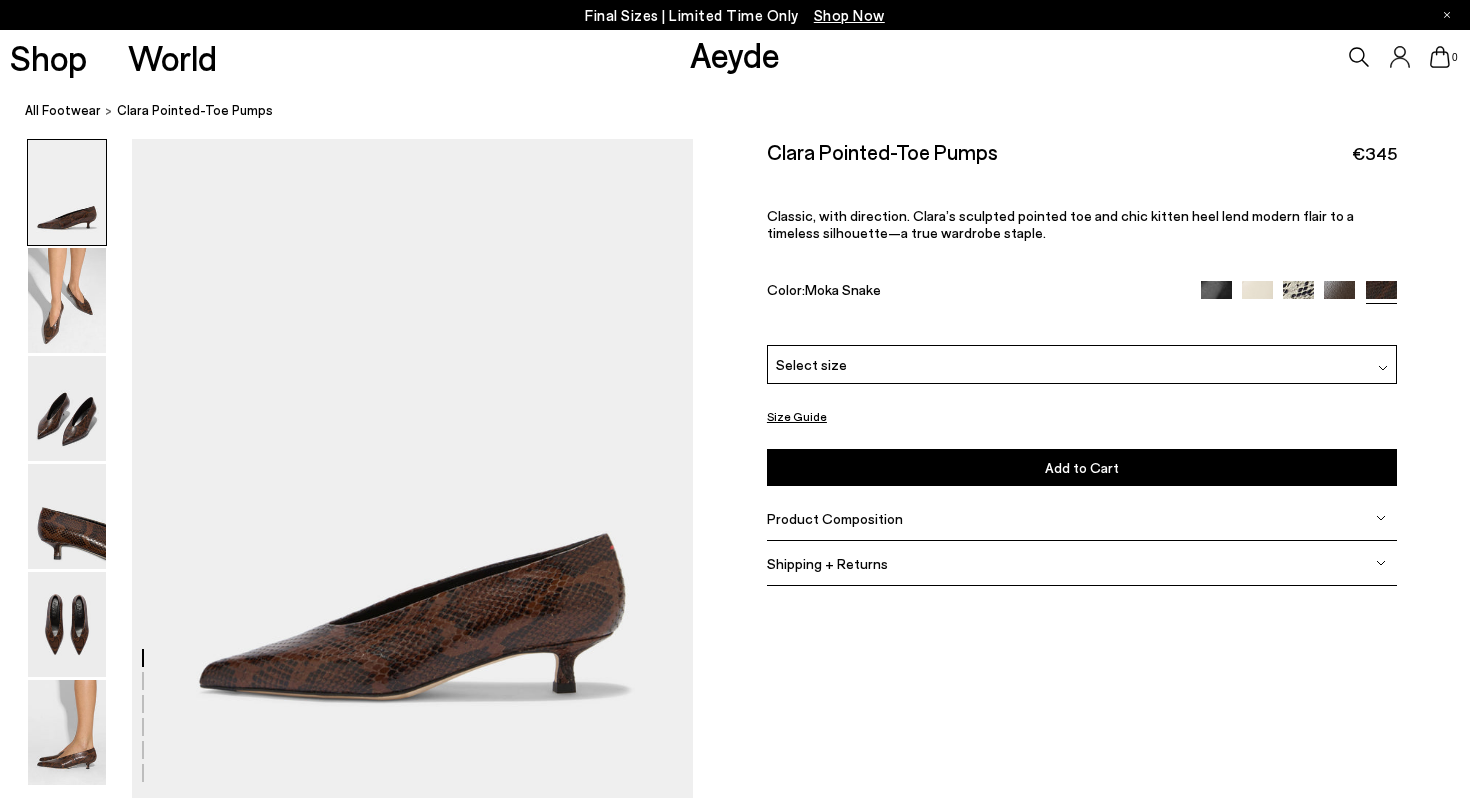 scroll, scrollTop: 0, scrollLeft: 0, axis: both 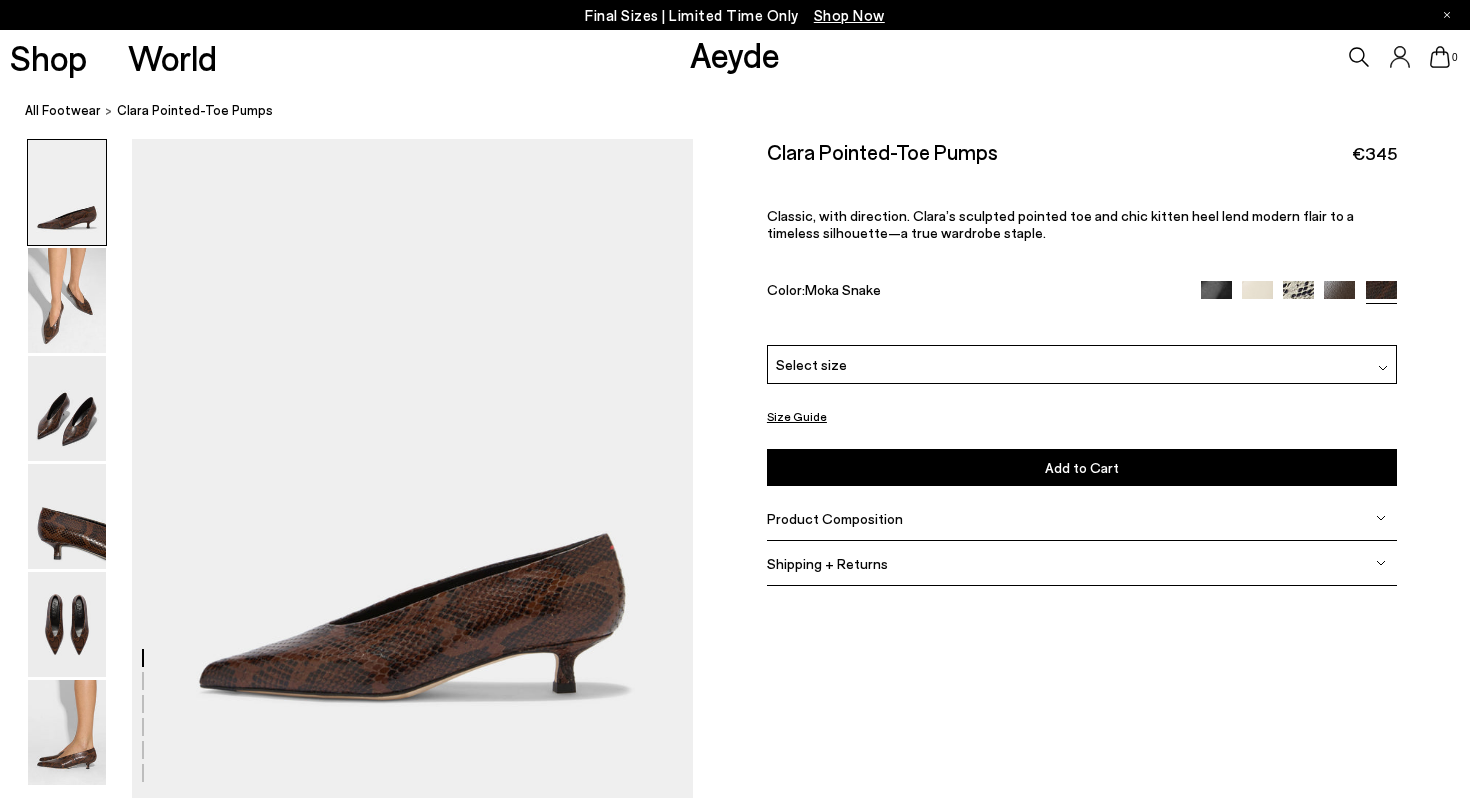 click at bounding box center [1216, 296] 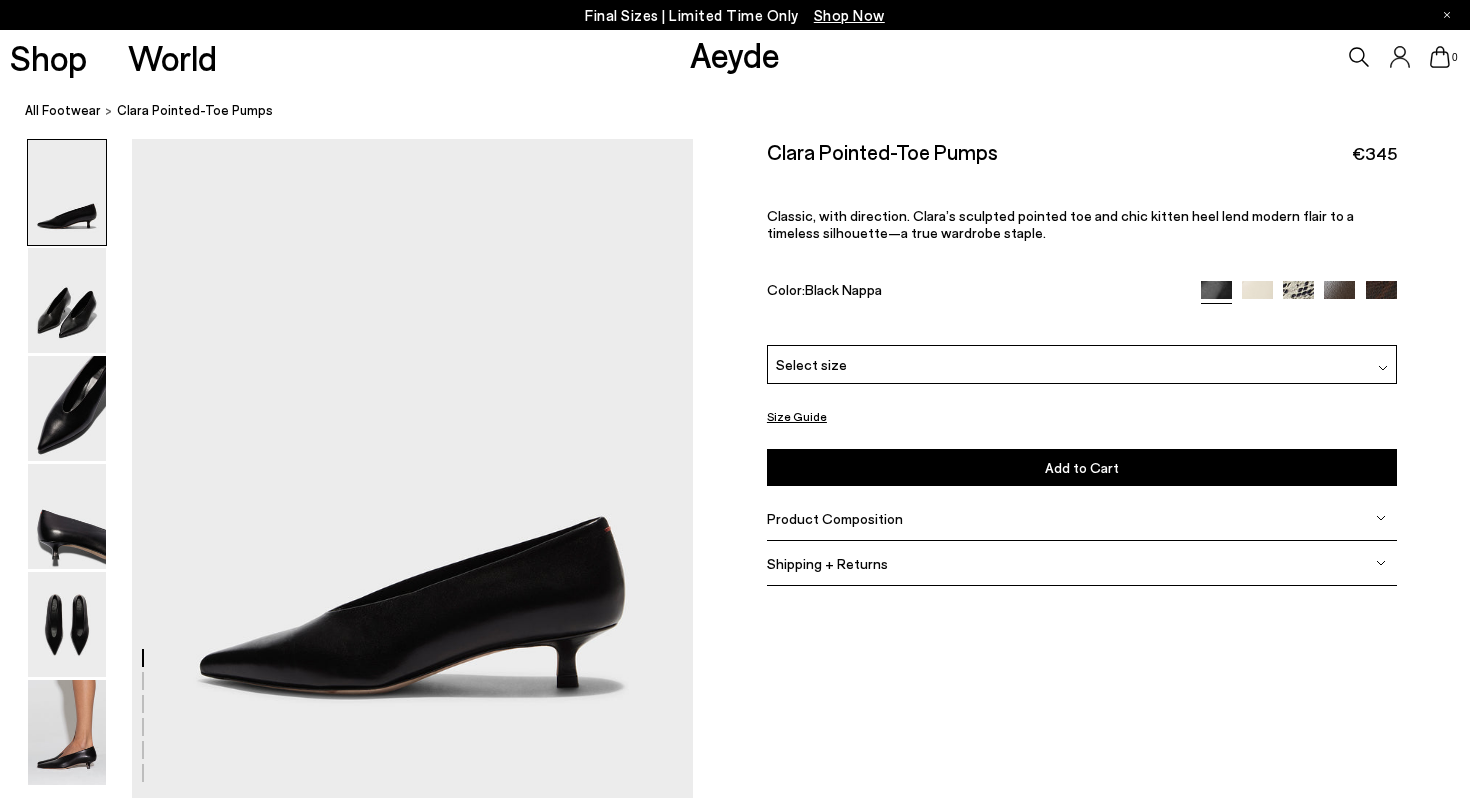 scroll, scrollTop: 0, scrollLeft: 0, axis: both 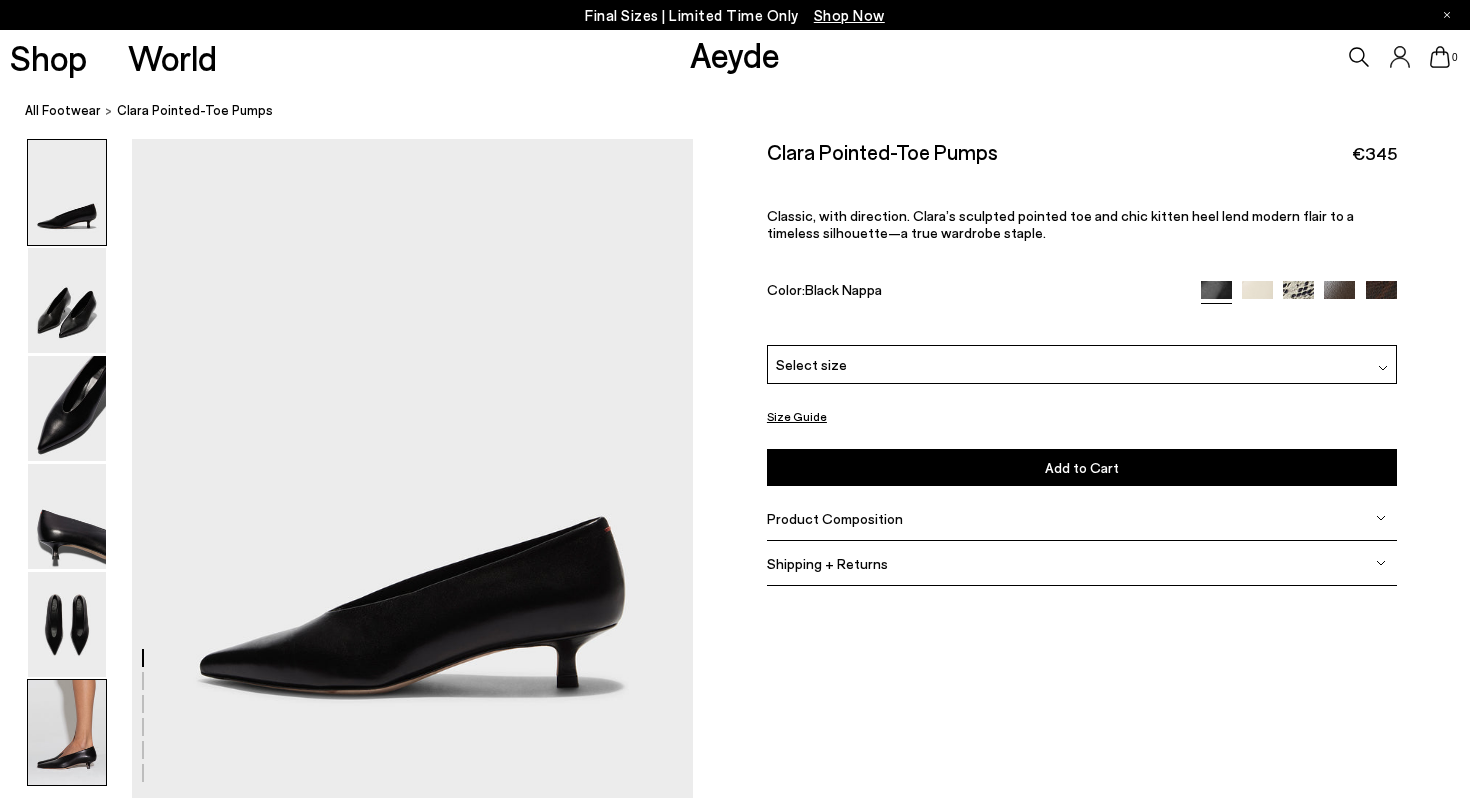 click at bounding box center (67, 732) 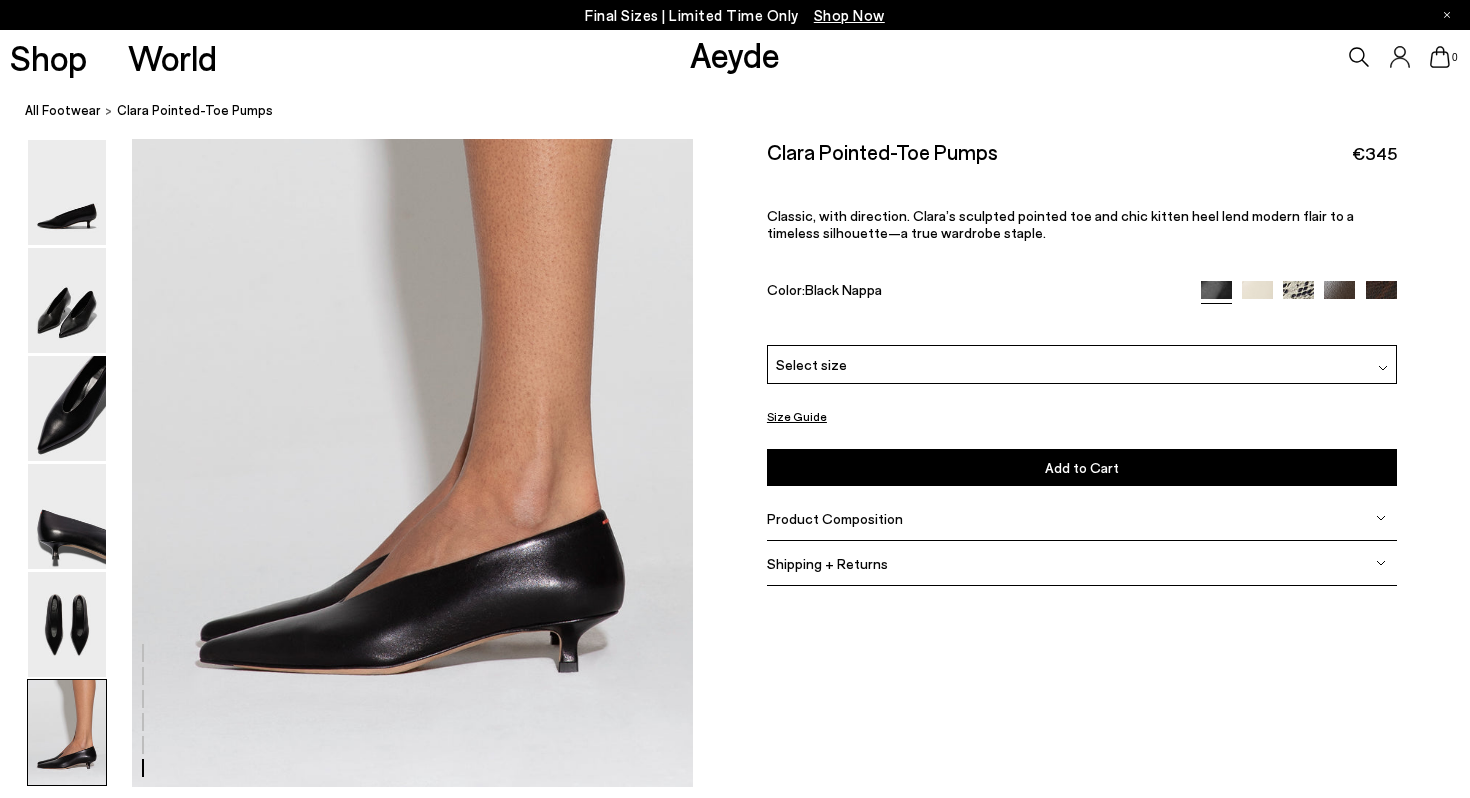 scroll, scrollTop: 3807, scrollLeft: 0, axis: vertical 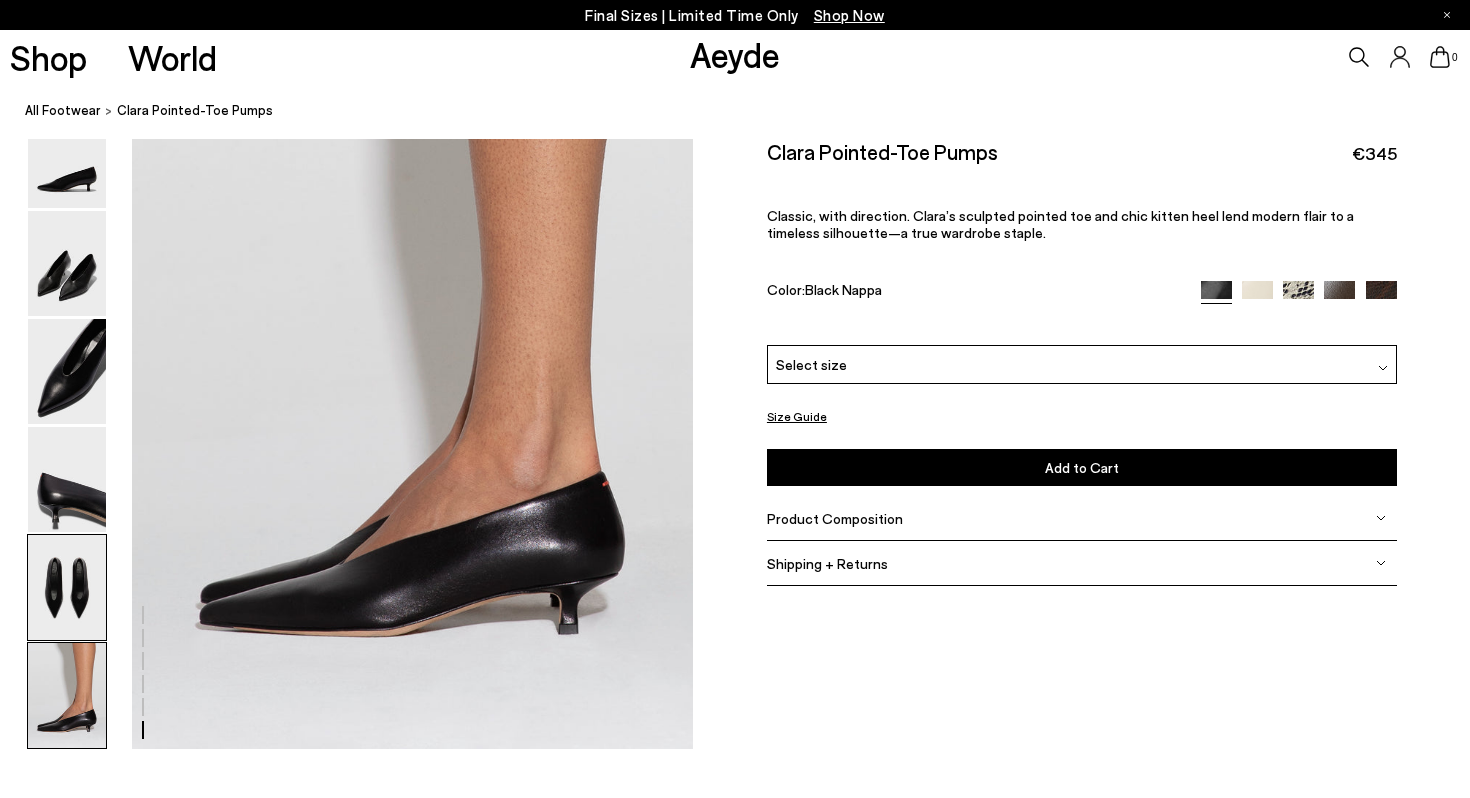 click at bounding box center [67, 587] 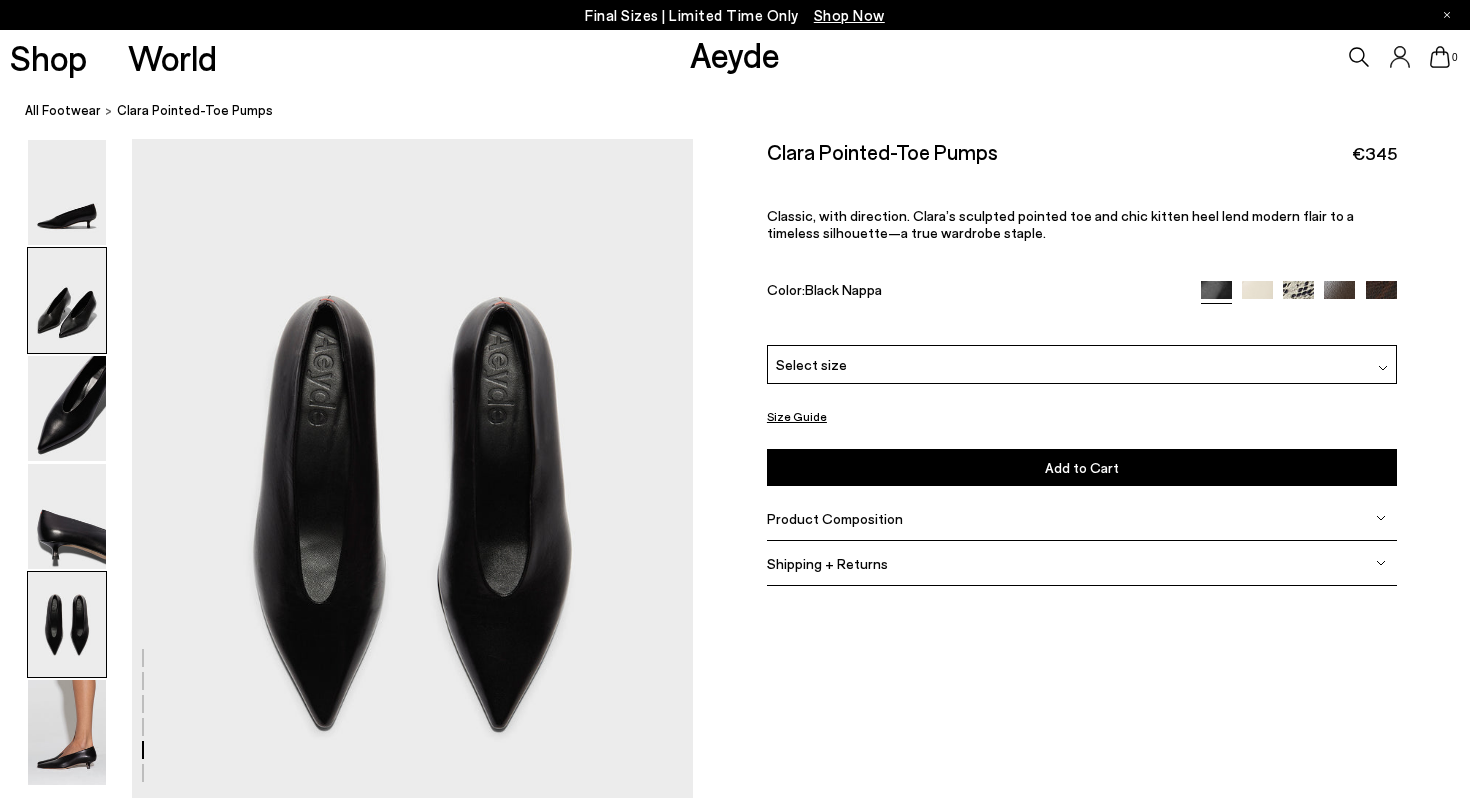click at bounding box center (67, 300) 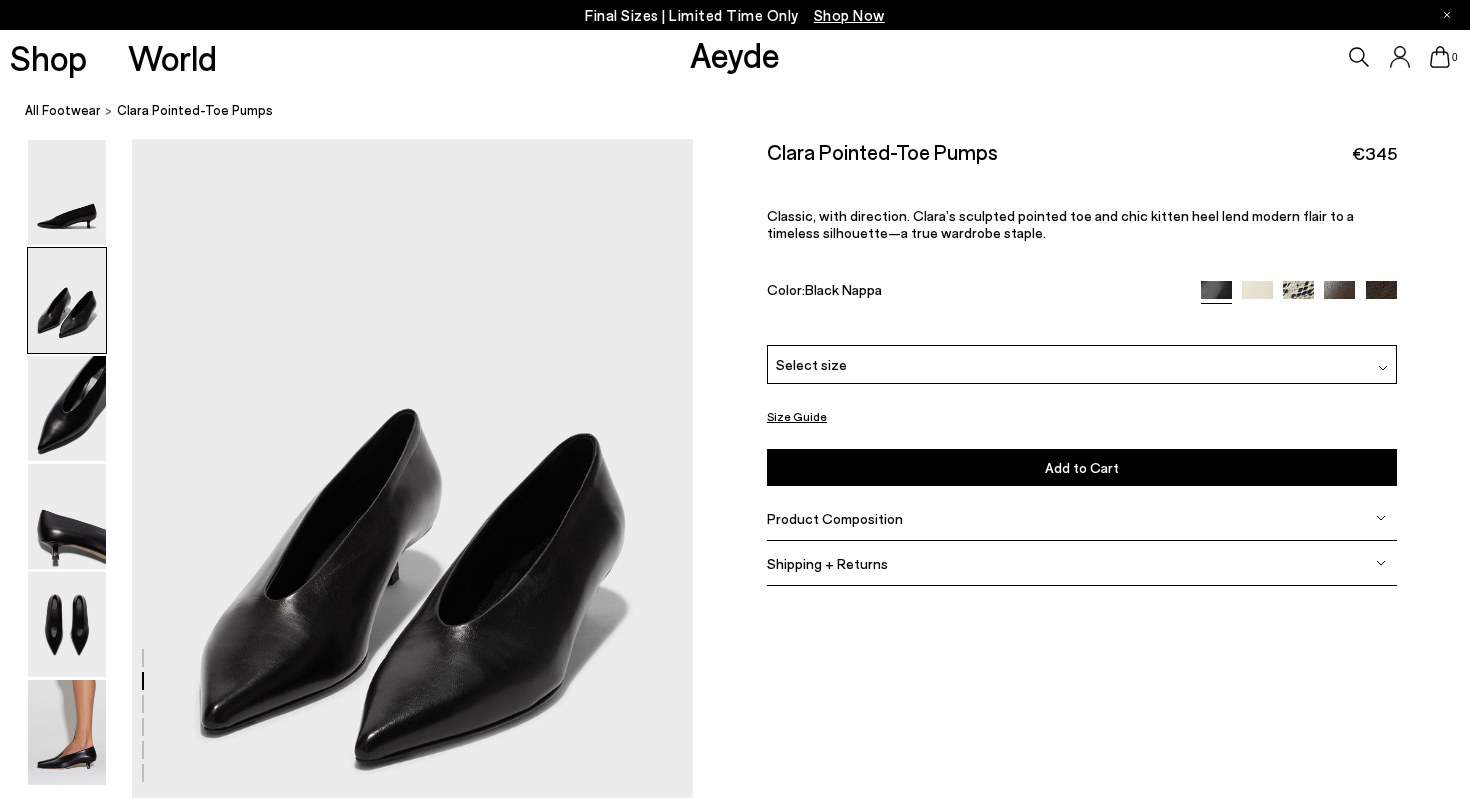 scroll, scrollTop: 664, scrollLeft: 0, axis: vertical 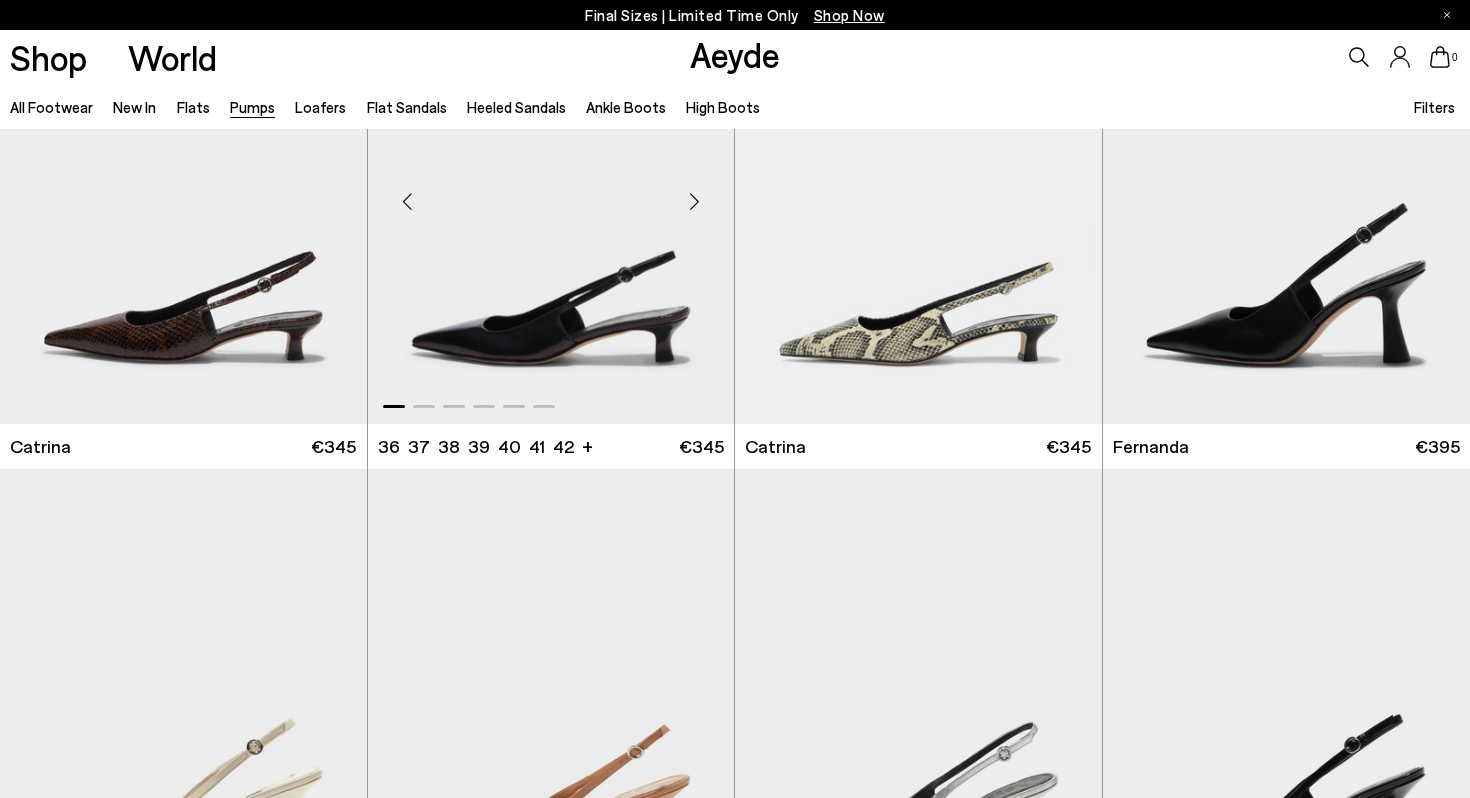 click at bounding box center (550, 193) 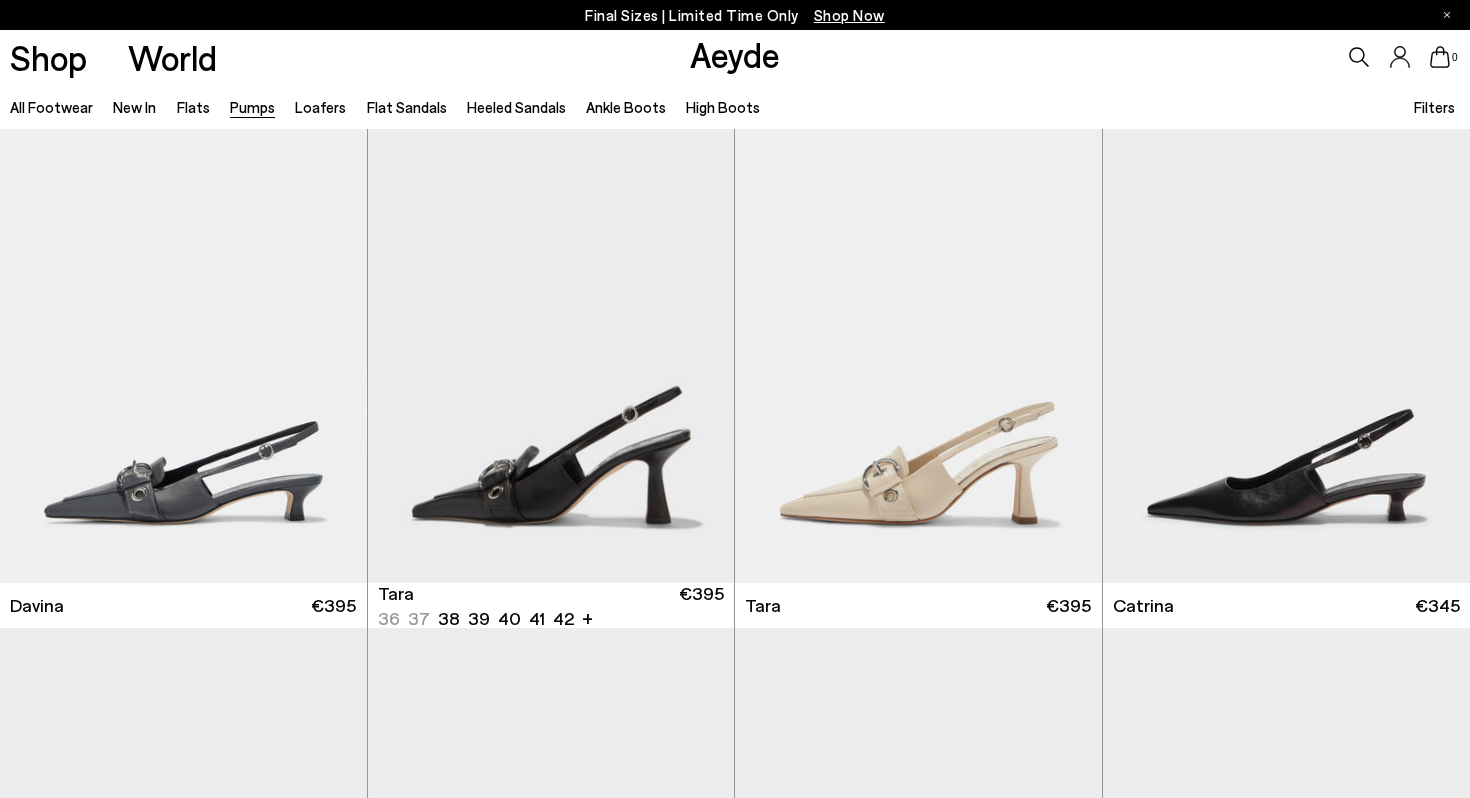 scroll, scrollTop: 4557, scrollLeft: 0, axis: vertical 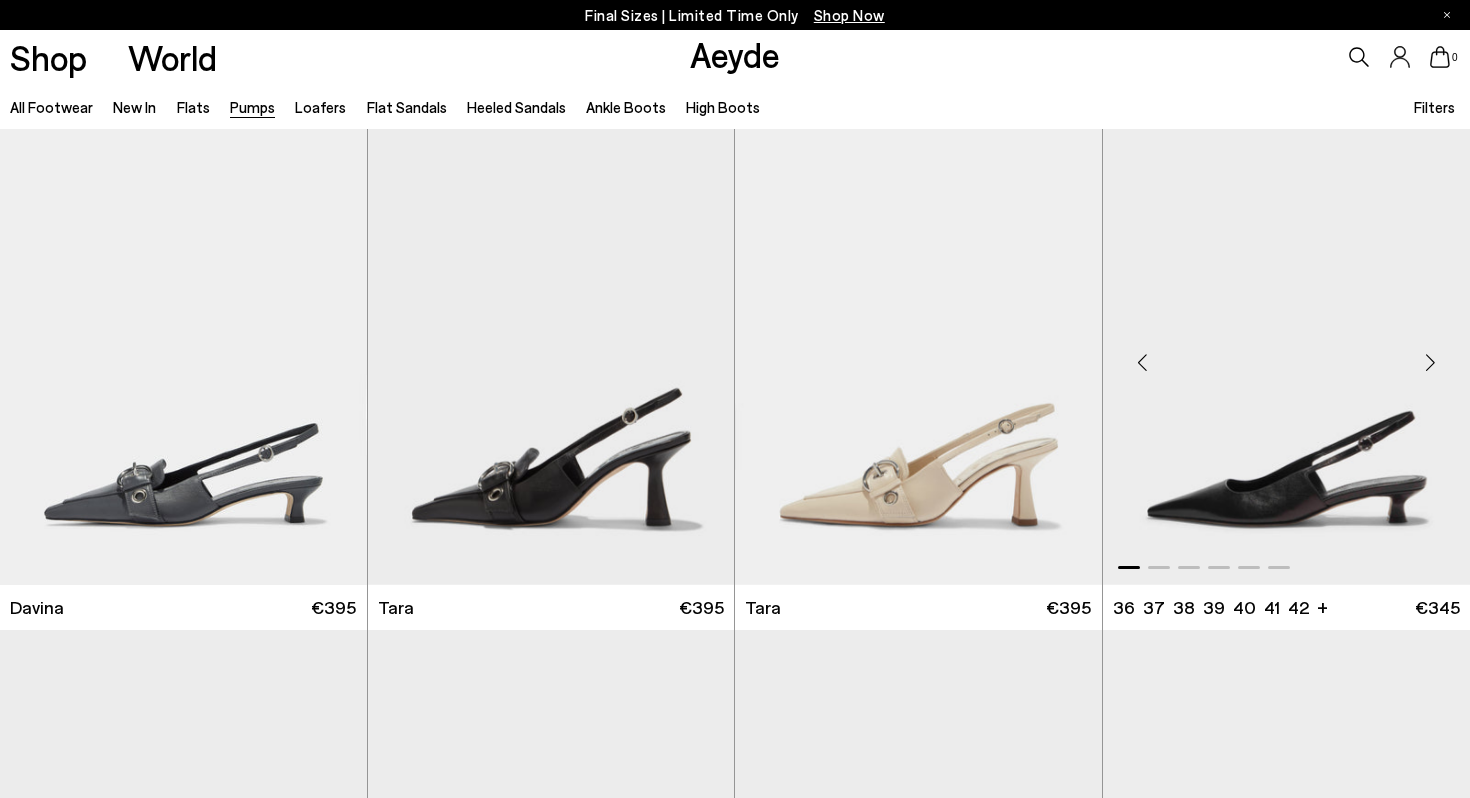 click at bounding box center [1287, 354] 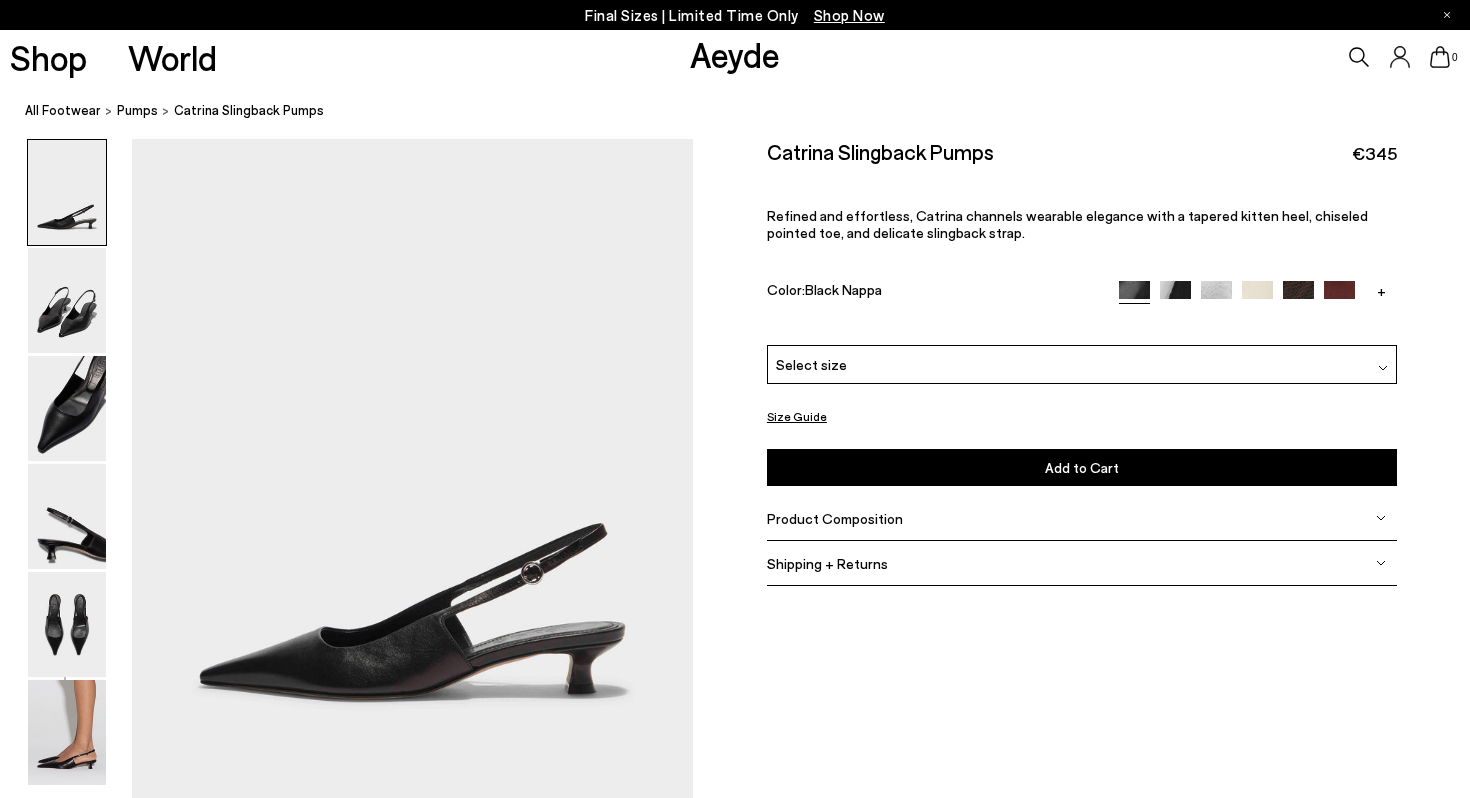 scroll, scrollTop: 0, scrollLeft: 0, axis: both 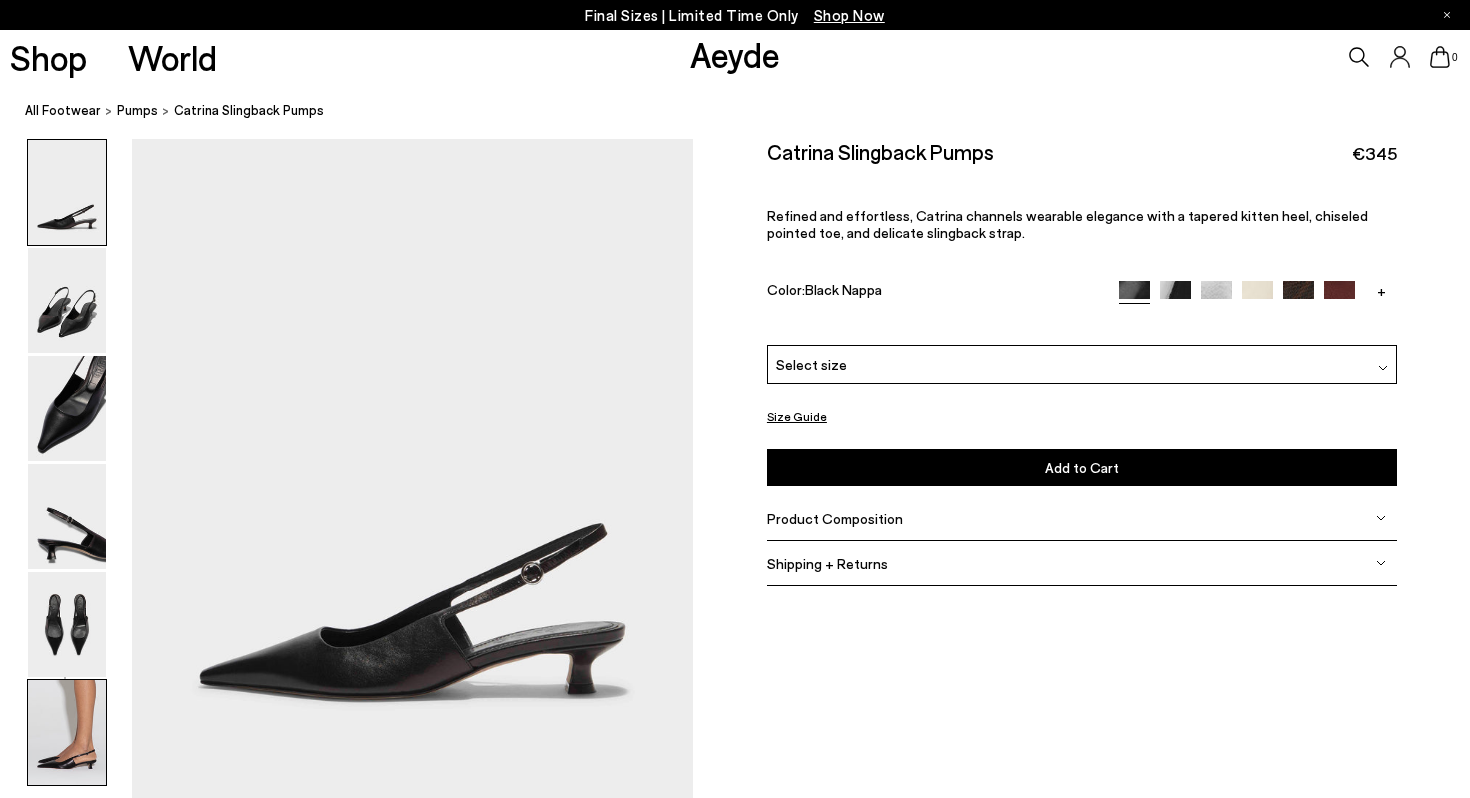 click at bounding box center (67, 732) 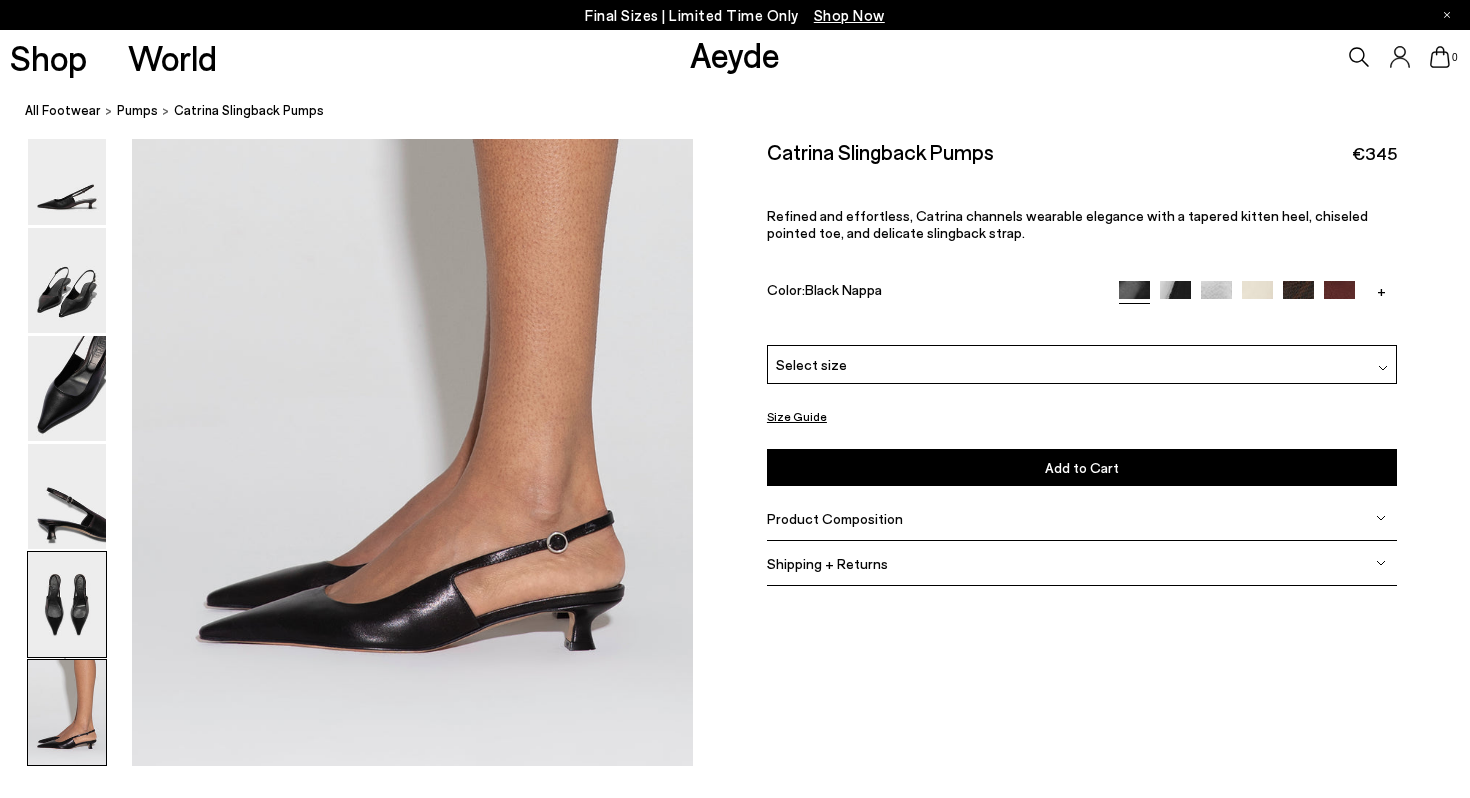 scroll, scrollTop: 3807, scrollLeft: 0, axis: vertical 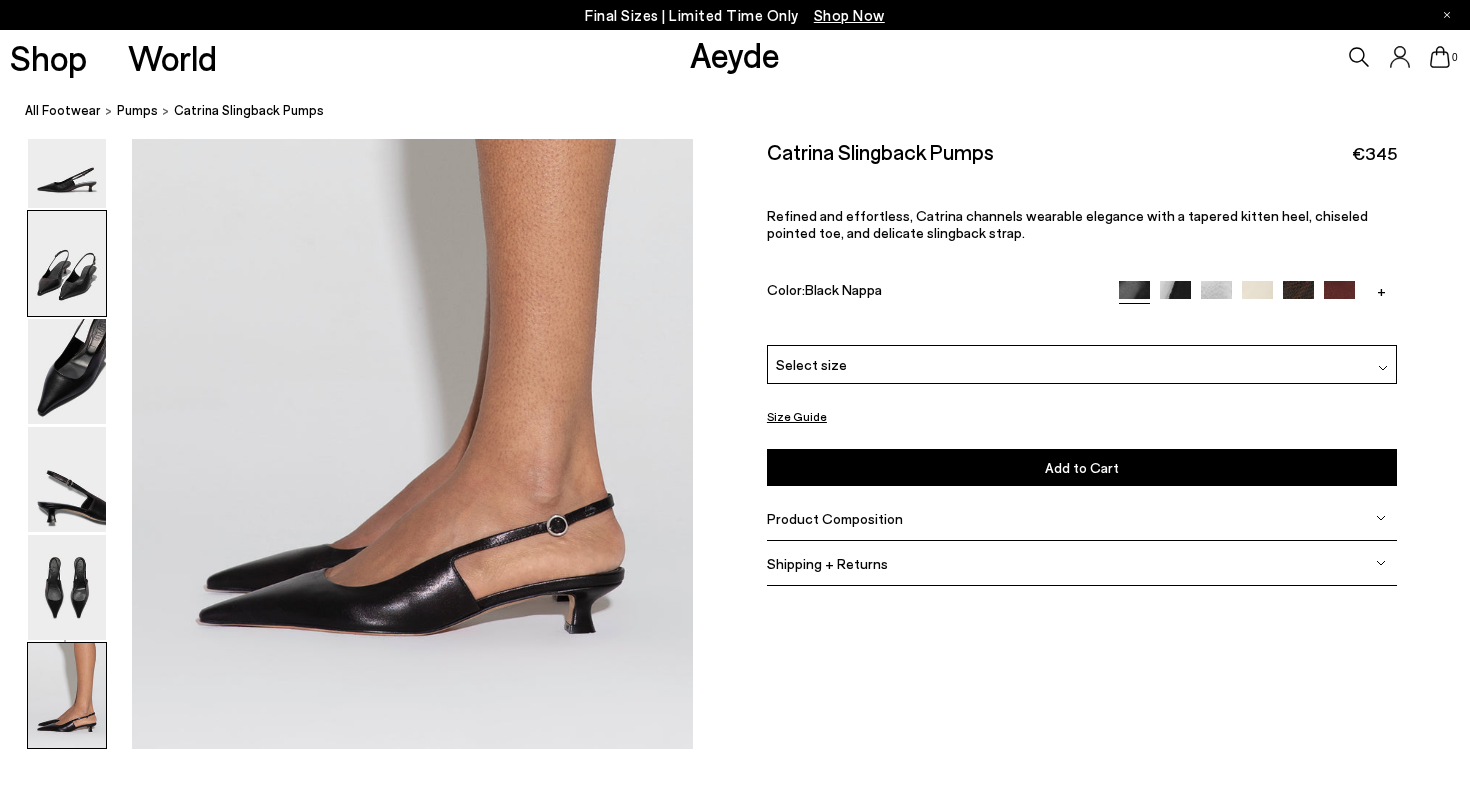 click at bounding box center (67, 263) 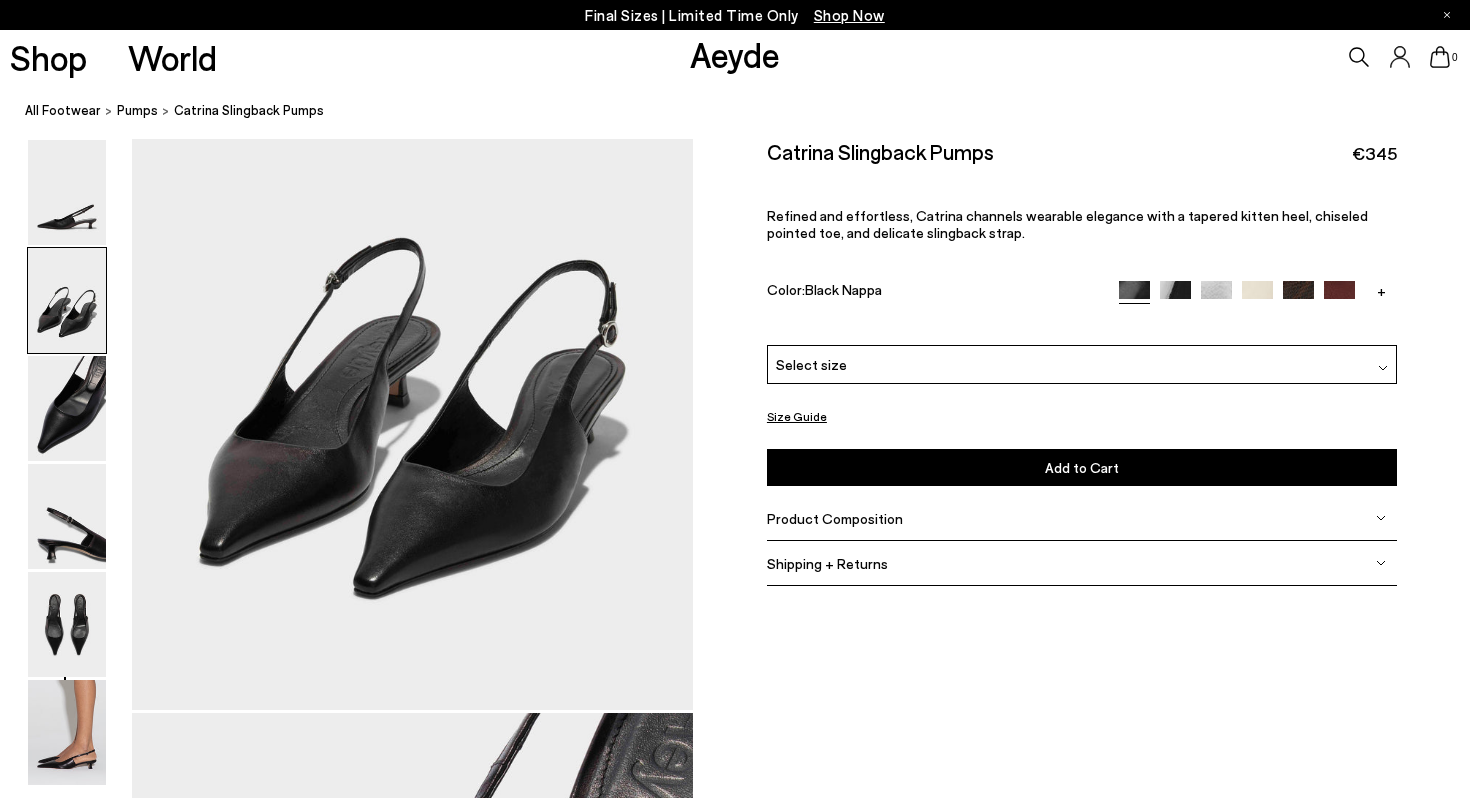 scroll, scrollTop: 664, scrollLeft: 0, axis: vertical 